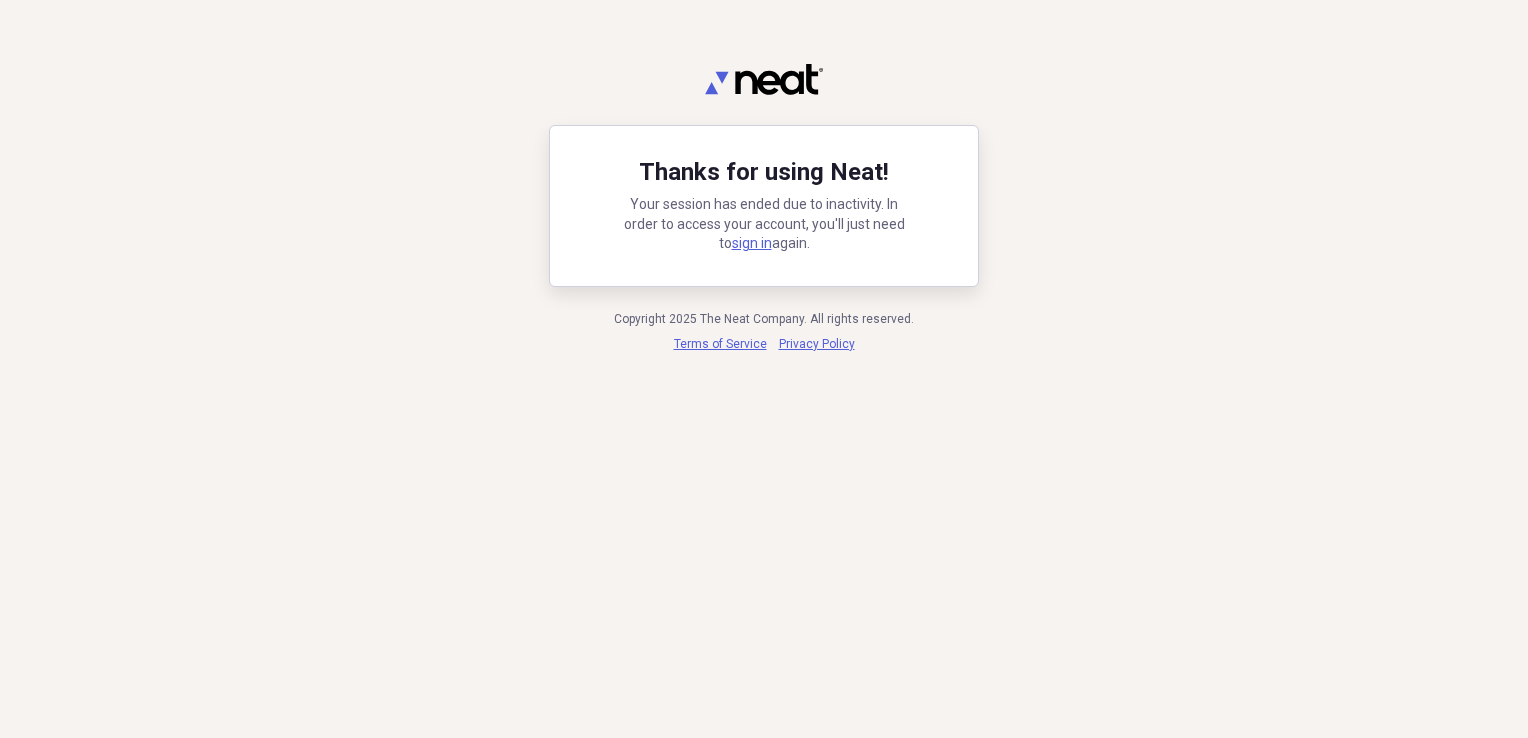 scroll, scrollTop: 0, scrollLeft: 0, axis: both 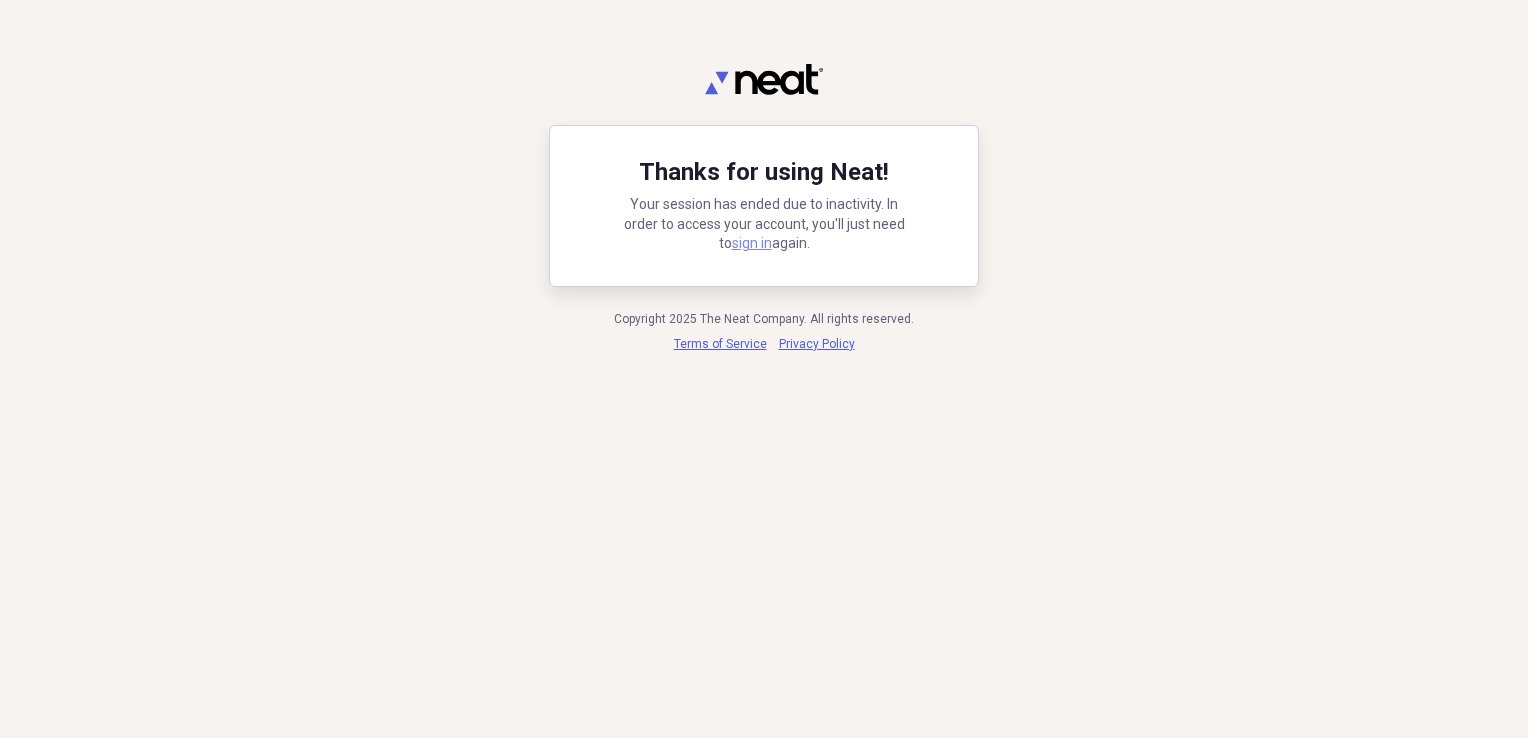click on "sign in" at bounding box center [752, 243] 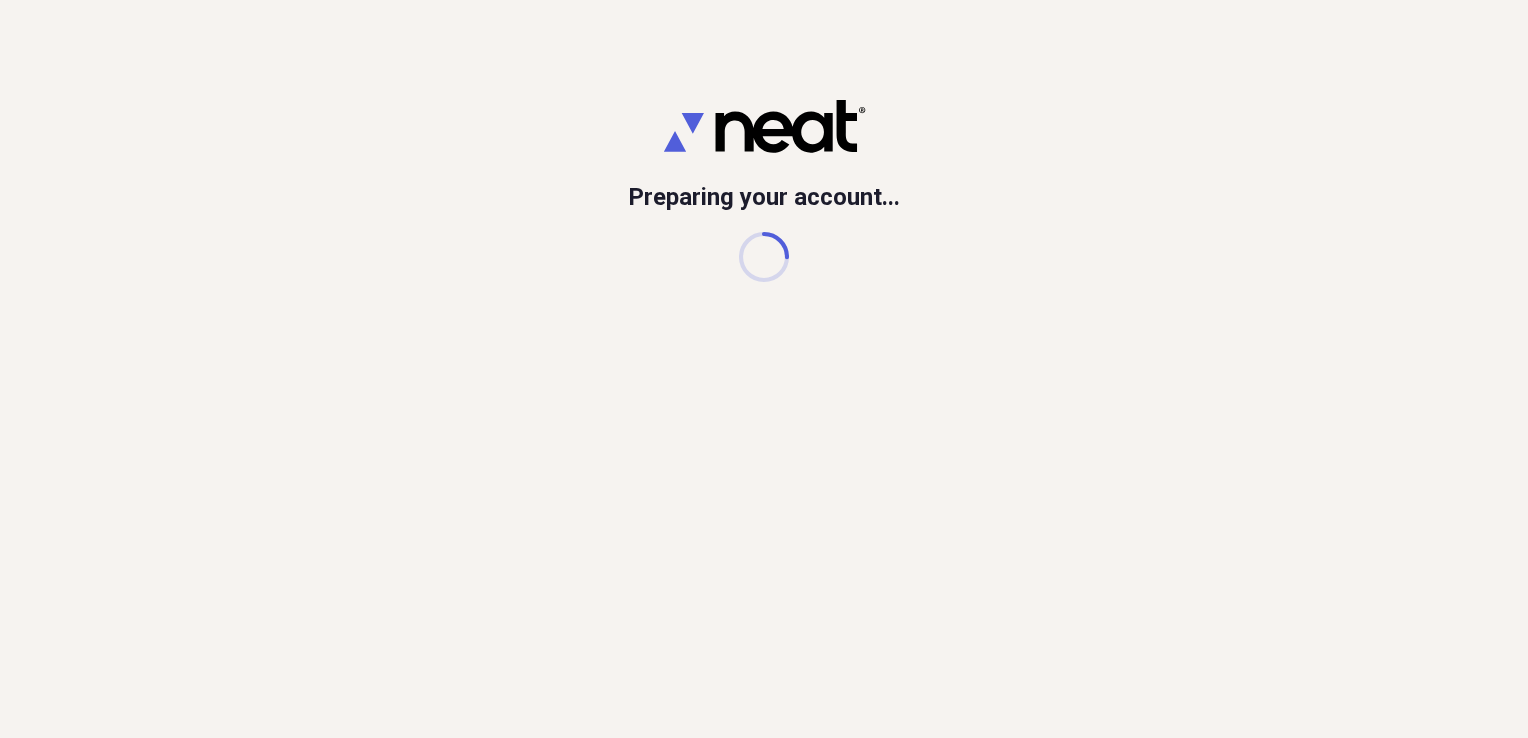 scroll, scrollTop: 0, scrollLeft: 0, axis: both 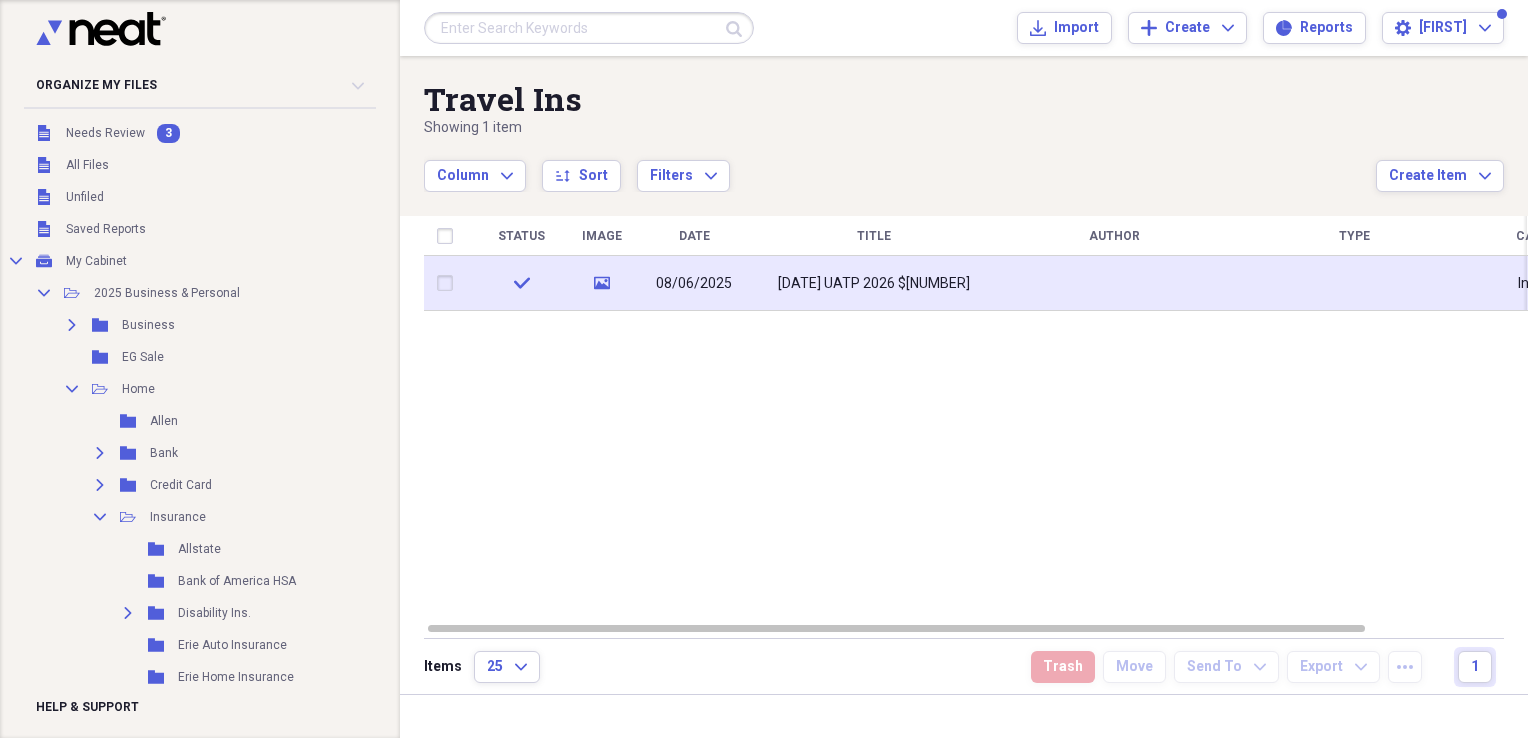 click on "[DATE] UATP 2026 $[NUMBER]" at bounding box center [874, 284] 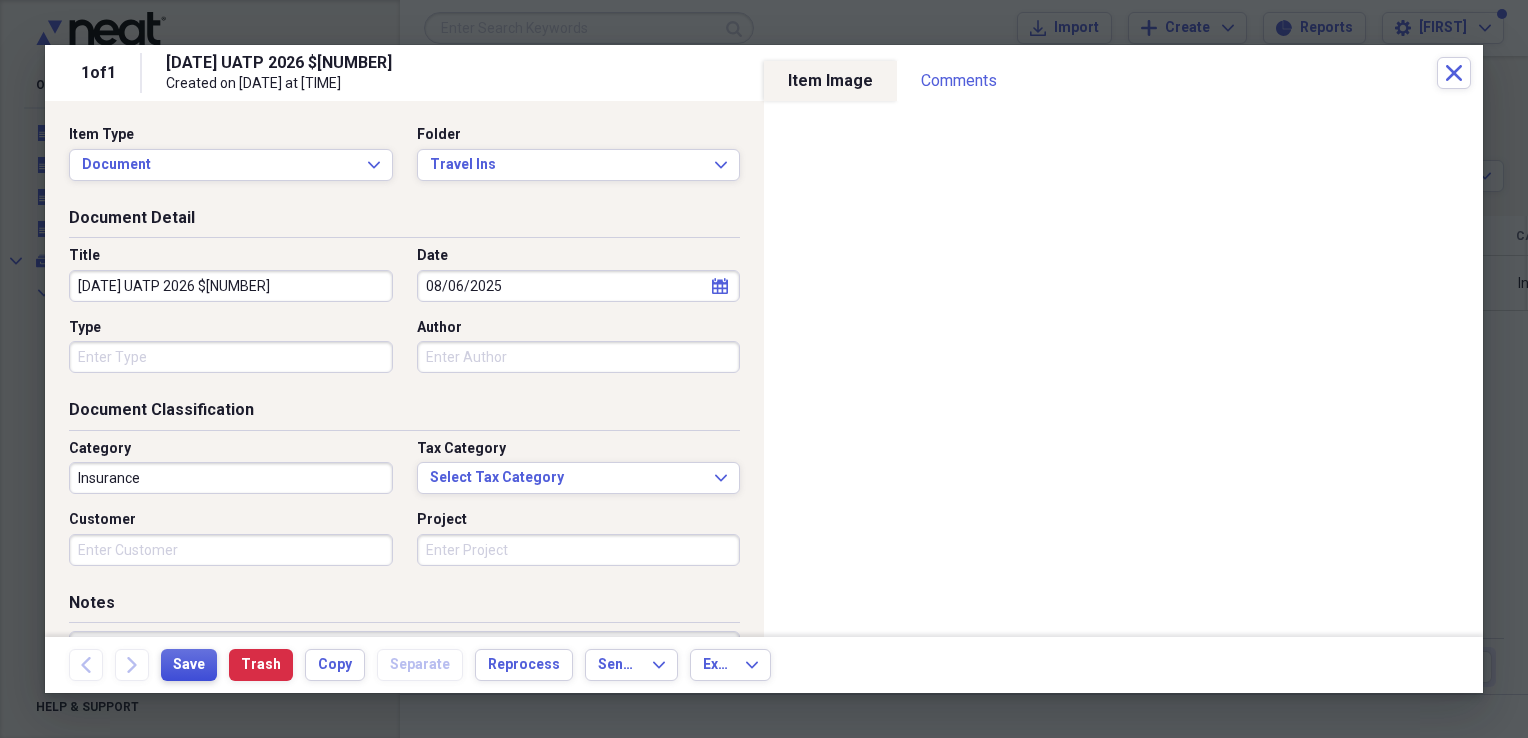 click on "Save" at bounding box center (189, 665) 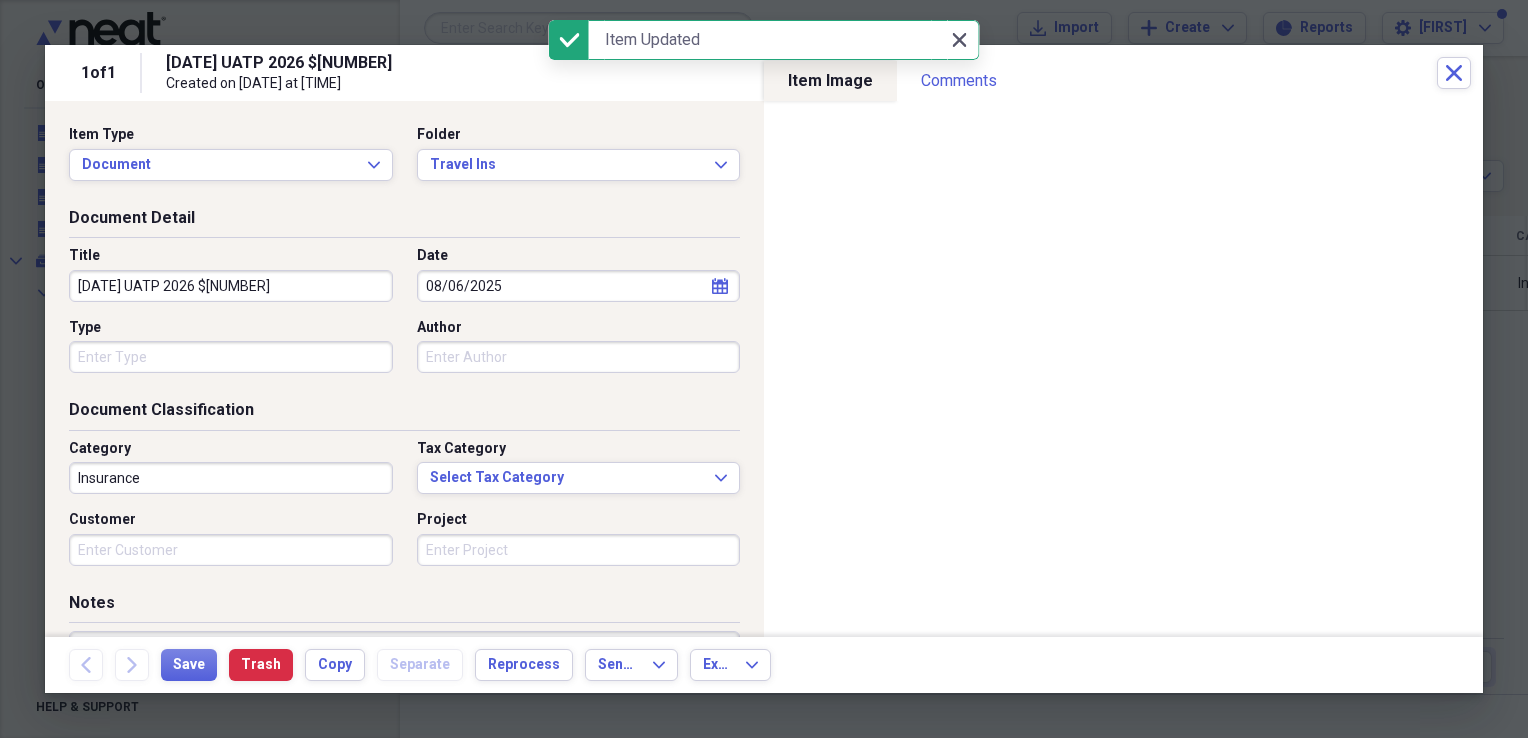 click 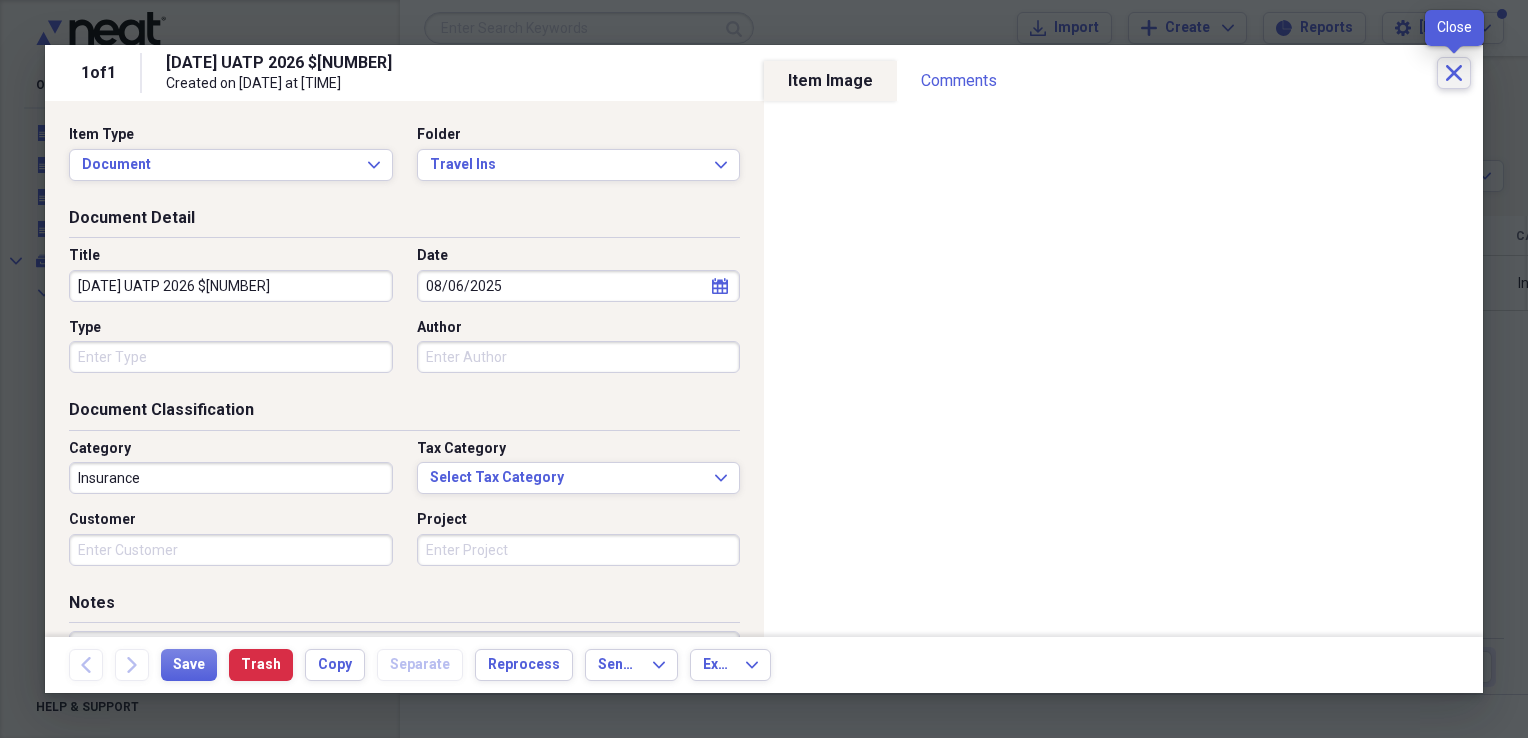 click on "Close" 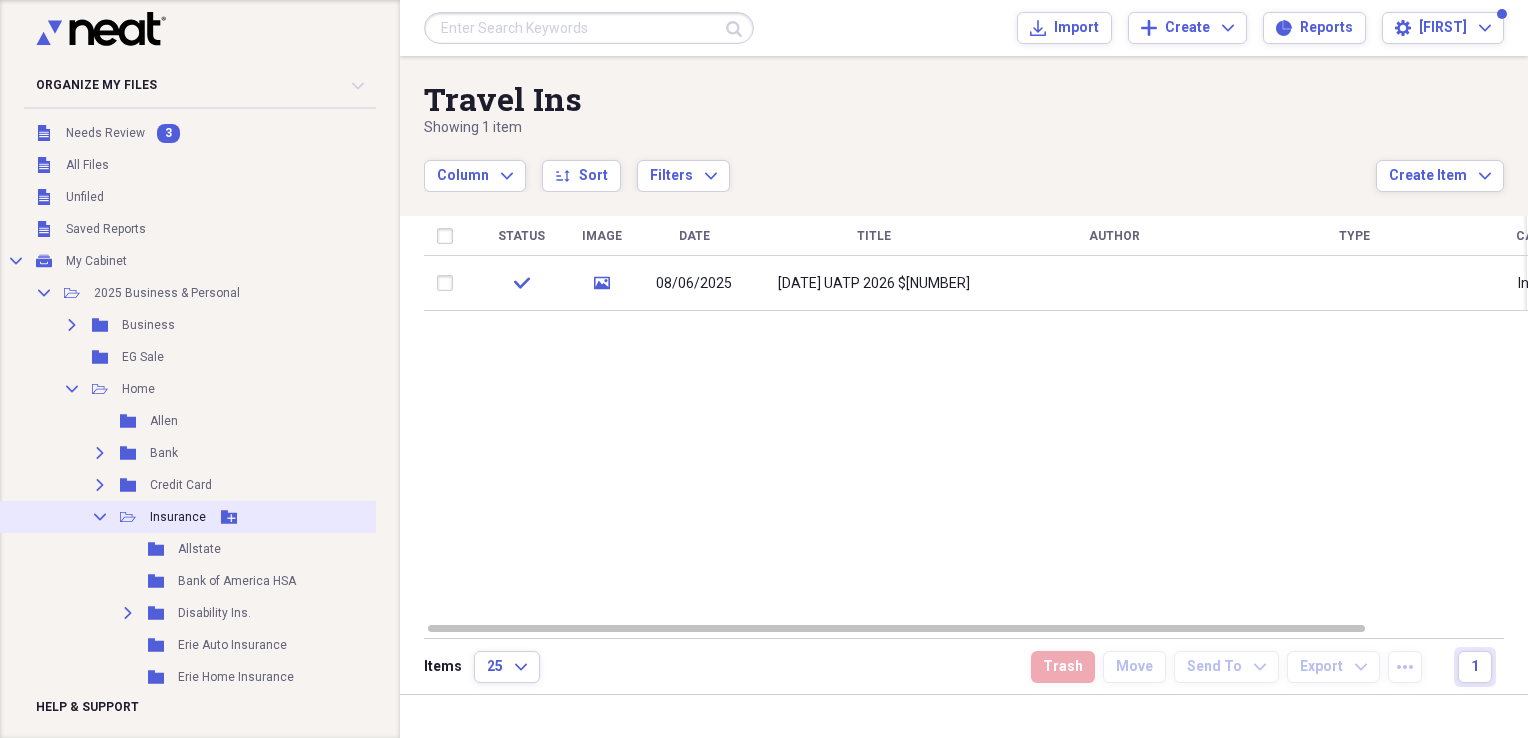 click on "Collapse" 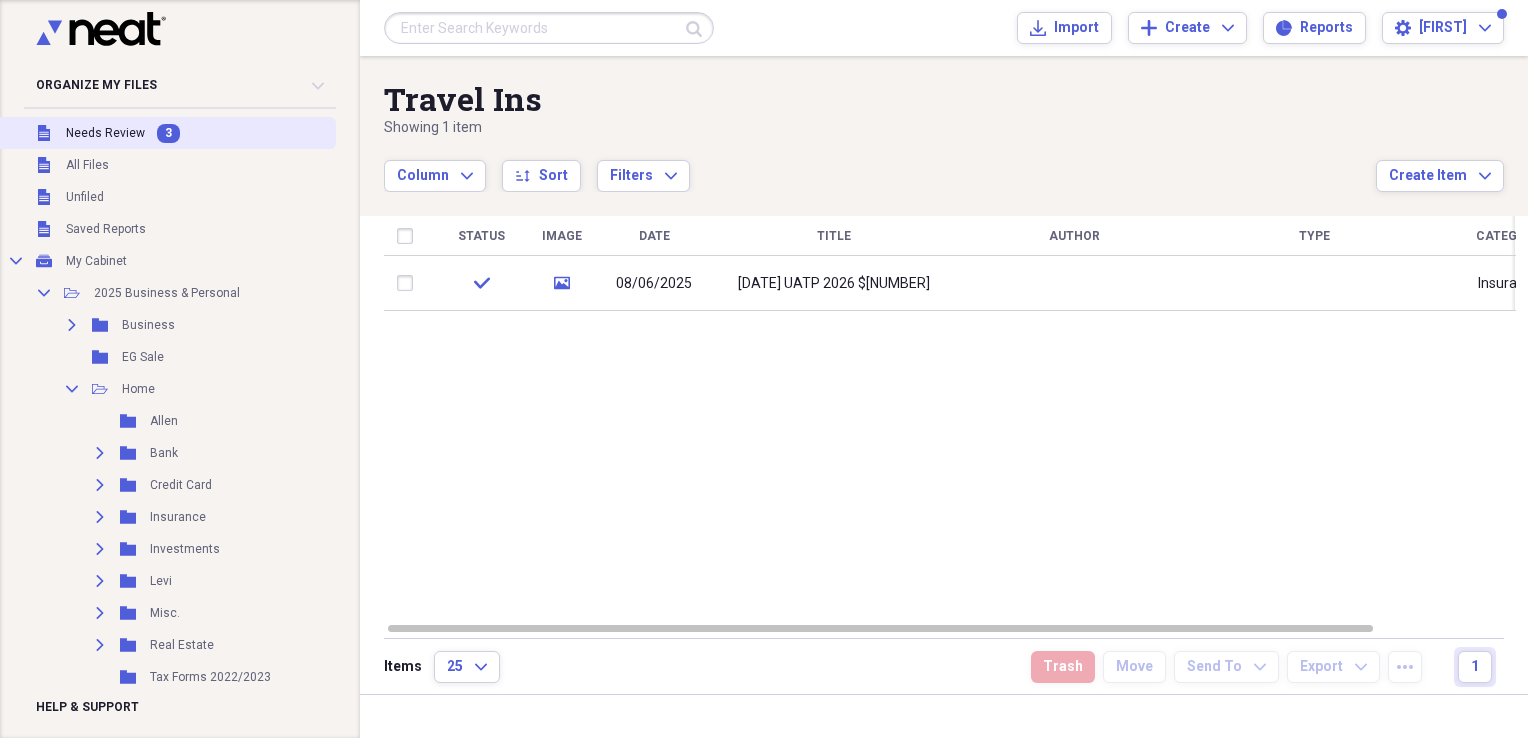 click on "Needs Review" at bounding box center (105, 133) 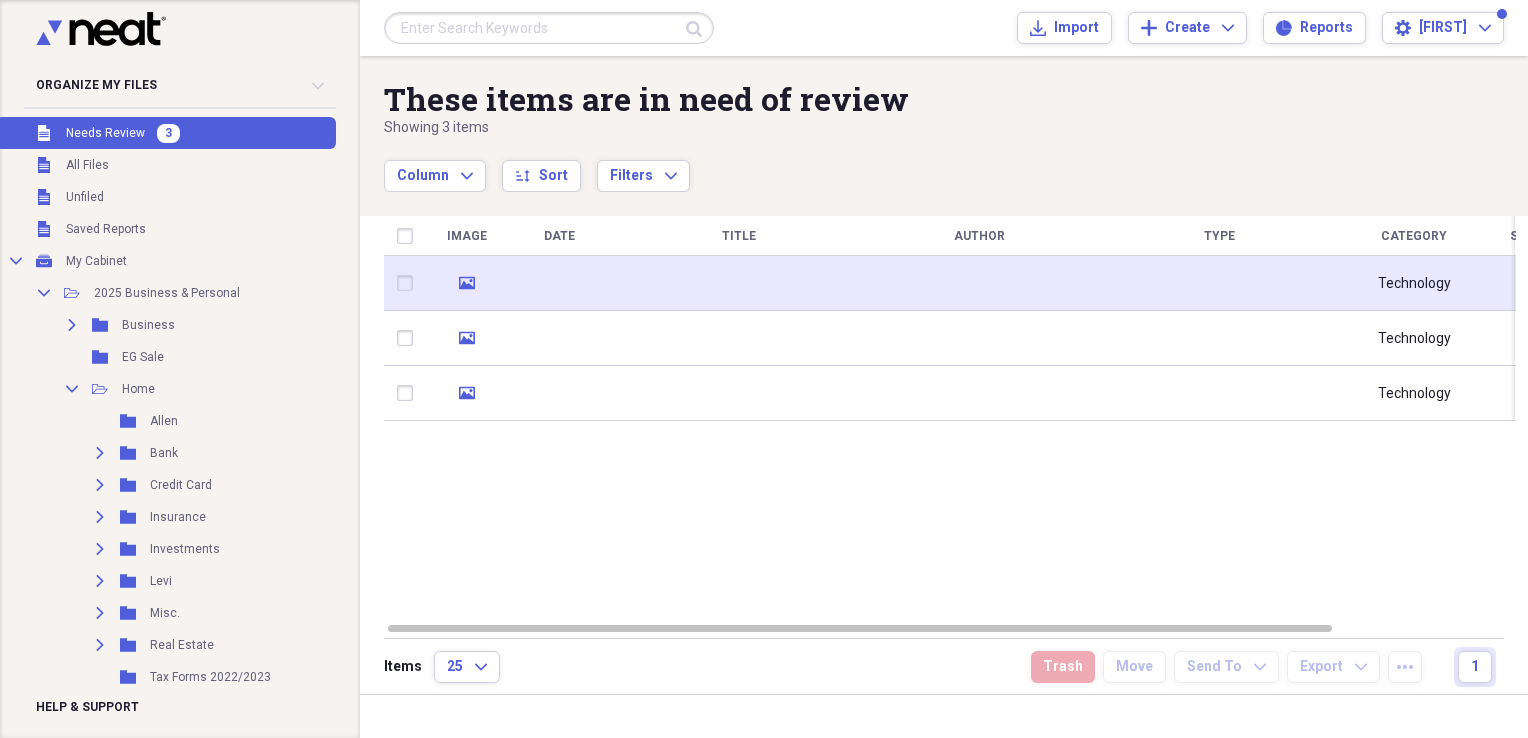 click at bounding box center [739, 283] 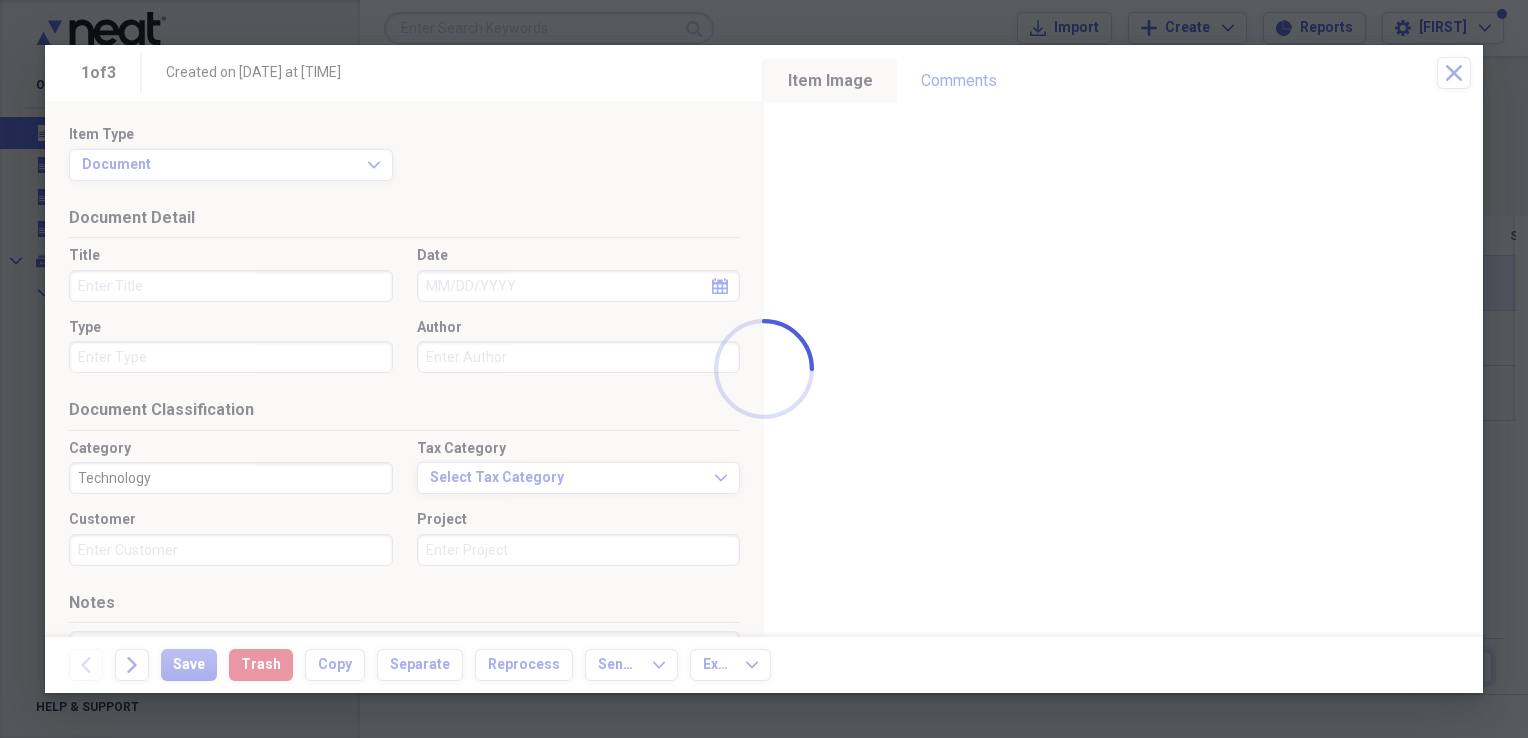 click on "Organize My Files 3 Collapse Unfiled Needs Review 3 Unfiled All Files Unfiled Unfiled Unfiled Saved Reports Collapse My Cabinet My Cabinet Add Folder Collapse Open Folder 2025 Business & Personal Add Folder Expand Folder Business Add Folder Folder EG Sale Add Folder Collapse Open Folder Home Add Folder Folder [LAST] Add Folder Expand Folder Bank Add Folder Expand Folder Credit Card Add Folder Expand Folder Insurance Add Folder Expand Folder Investments Add Folder Expand Folder [LAST] Add Folder Expand Folder Misc. Add Folder Expand Folder Real Estate Add Folder Folder Tax Forms 2022/2023 Add Folder Folder [FIRST] Add Folder Expand Folder Previous Years Add Folder Trash Trash Help & Support Submit Import Import Add Create Expand Reports Reports Settings [FIRST] Expand These items are in need of review Showing 3 items Column Expand sort Sort Filters Expand Create Item Expand Image Date Title Author Type Category Source Folder media Technology Scan TOI media Technology Scan TOI media Technology Scan Cincy Bell Items" at bounding box center (764, 369) 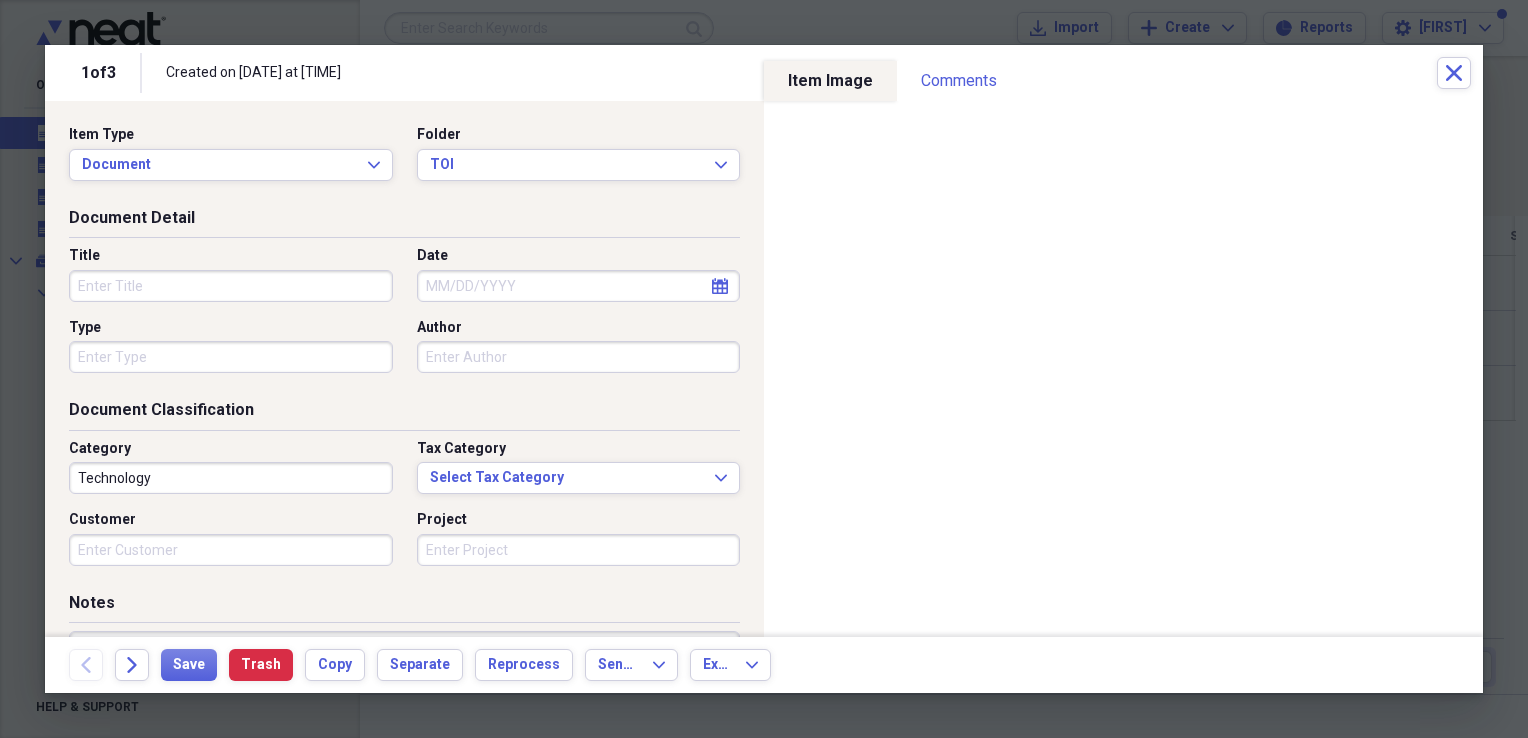 click on "Title" at bounding box center [231, 286] 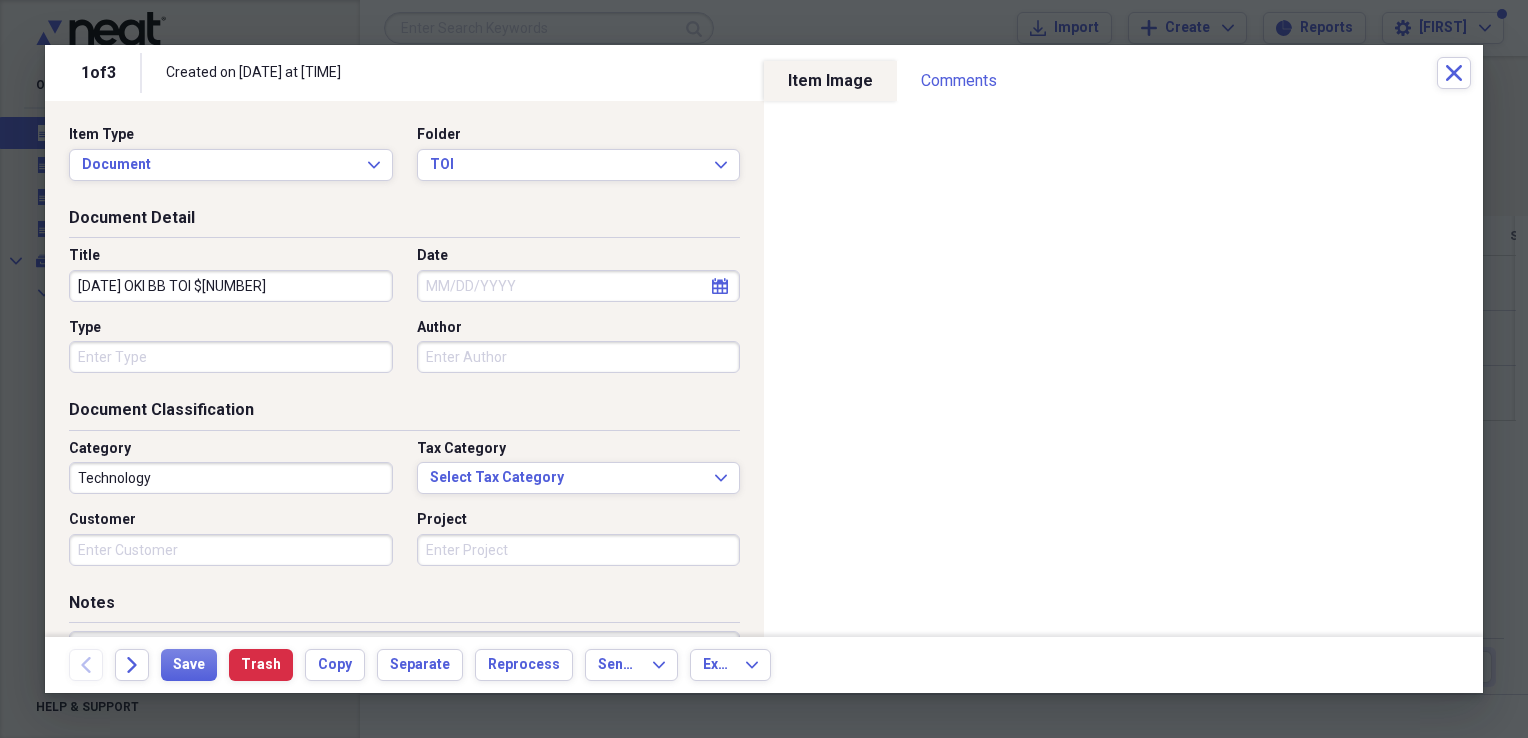drag, startPoint x: 236, startPoint y: 288, endPoint x: 44, endPoint y: 295, distance: 192.12756 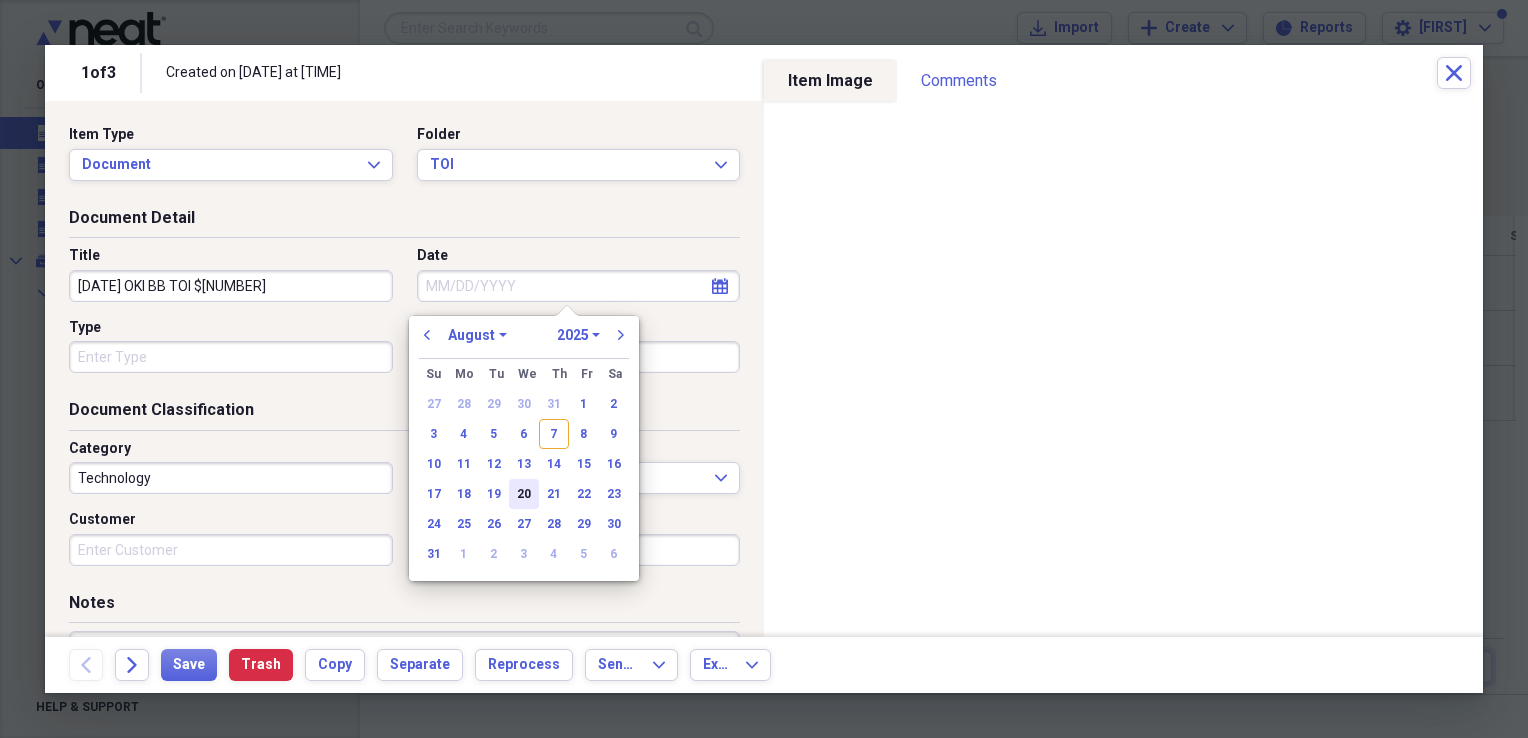 click on "20" at bounding box center (524, 494) 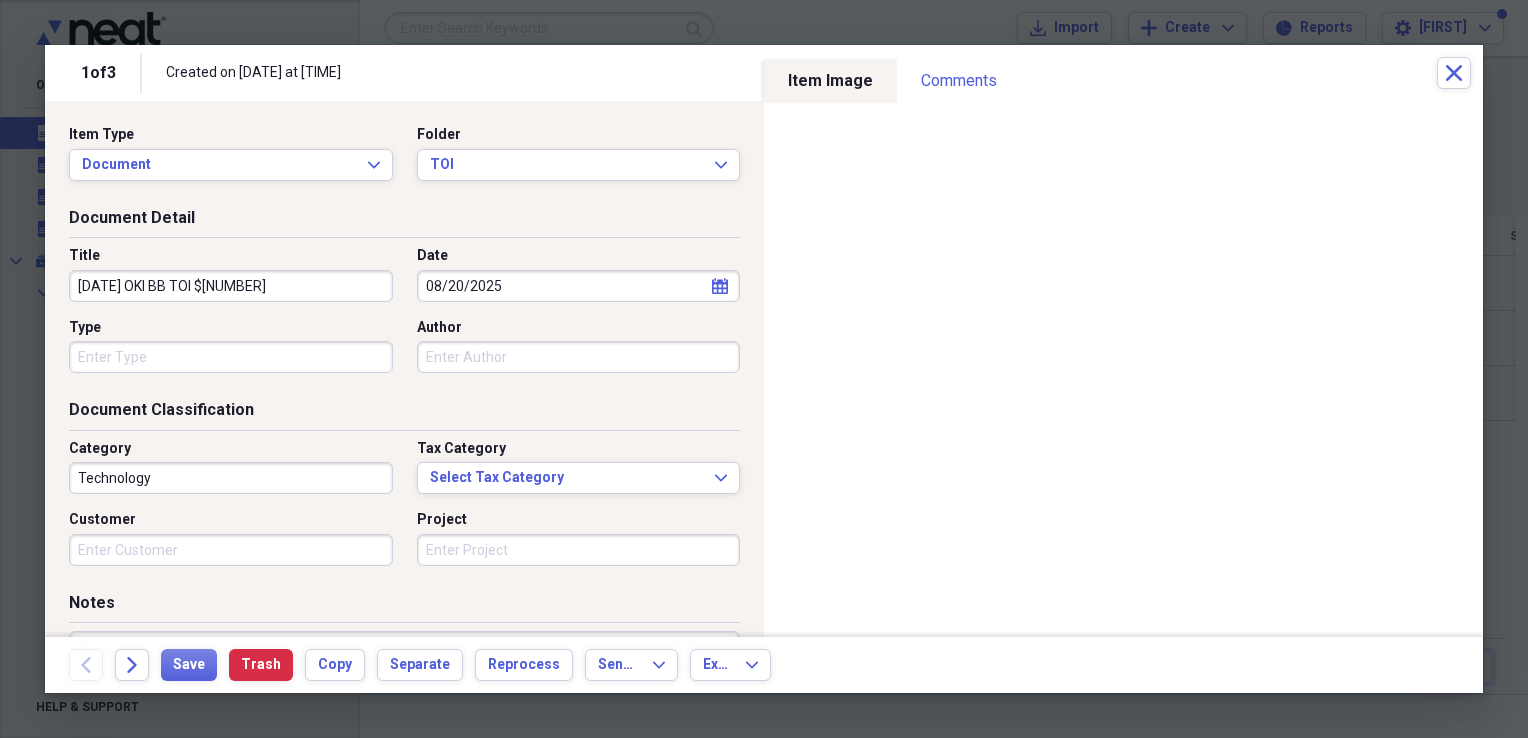 click on "Technology" at bounding box center [231, 478] 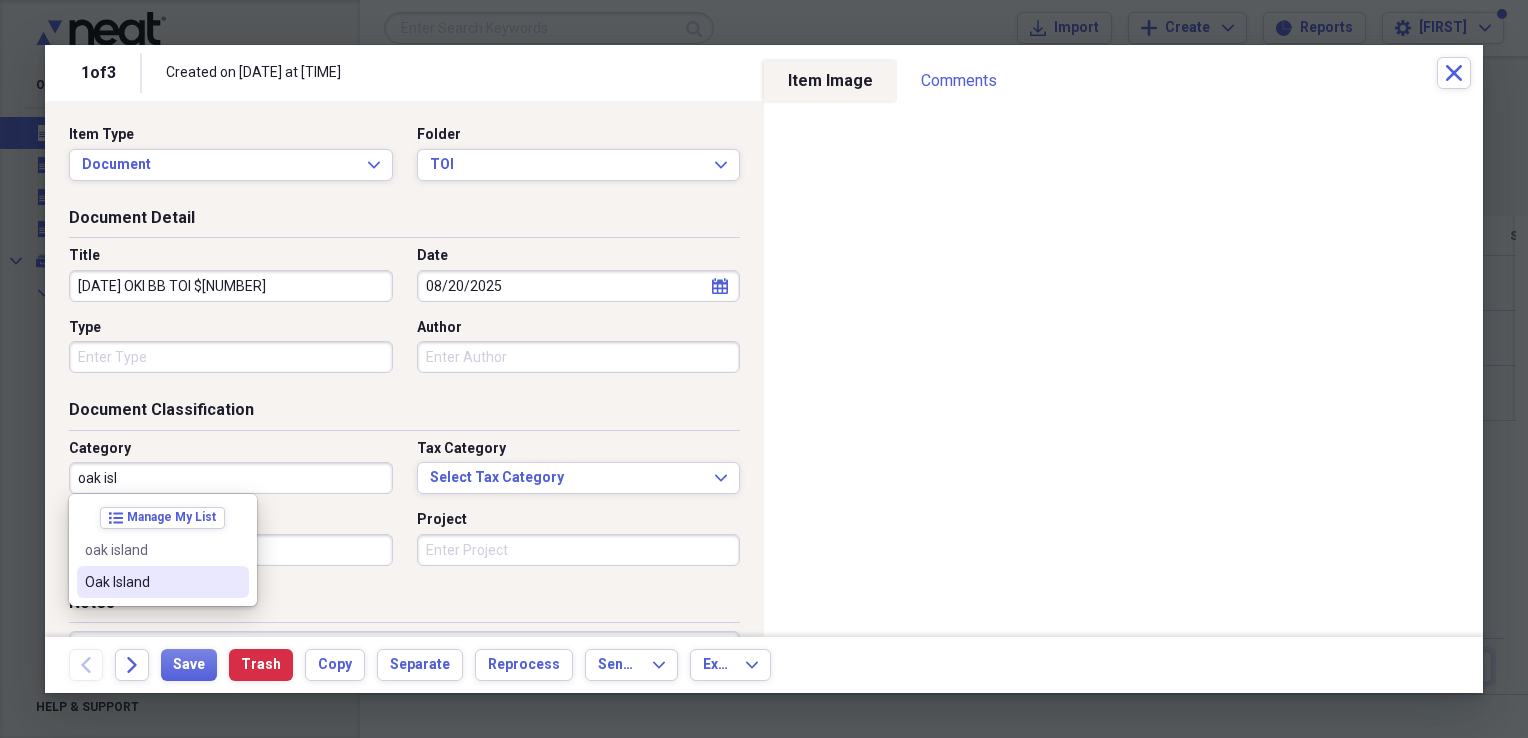 click on "Oak Island" at bounding box center [151, 582] 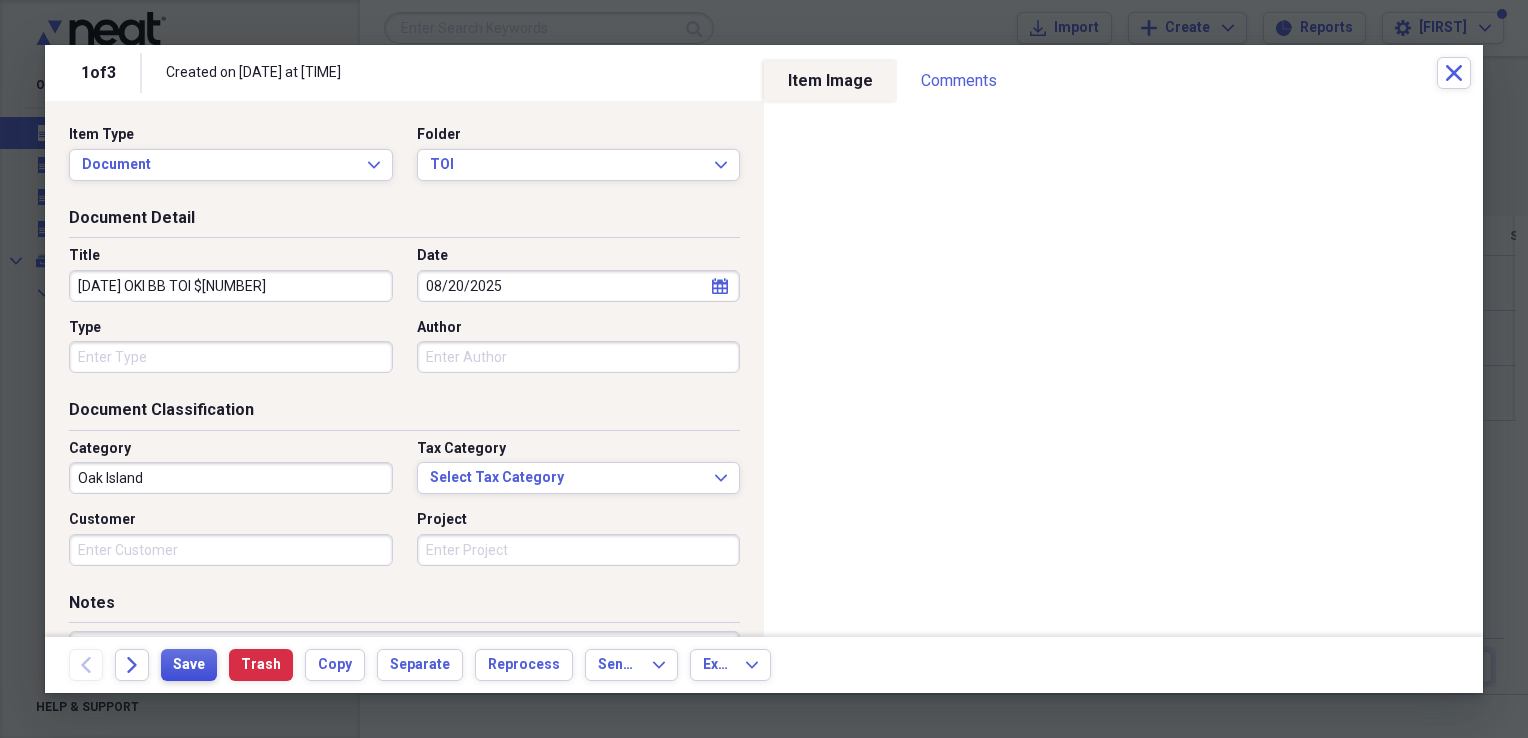 click on "Save" at bounding box center [189, 665] 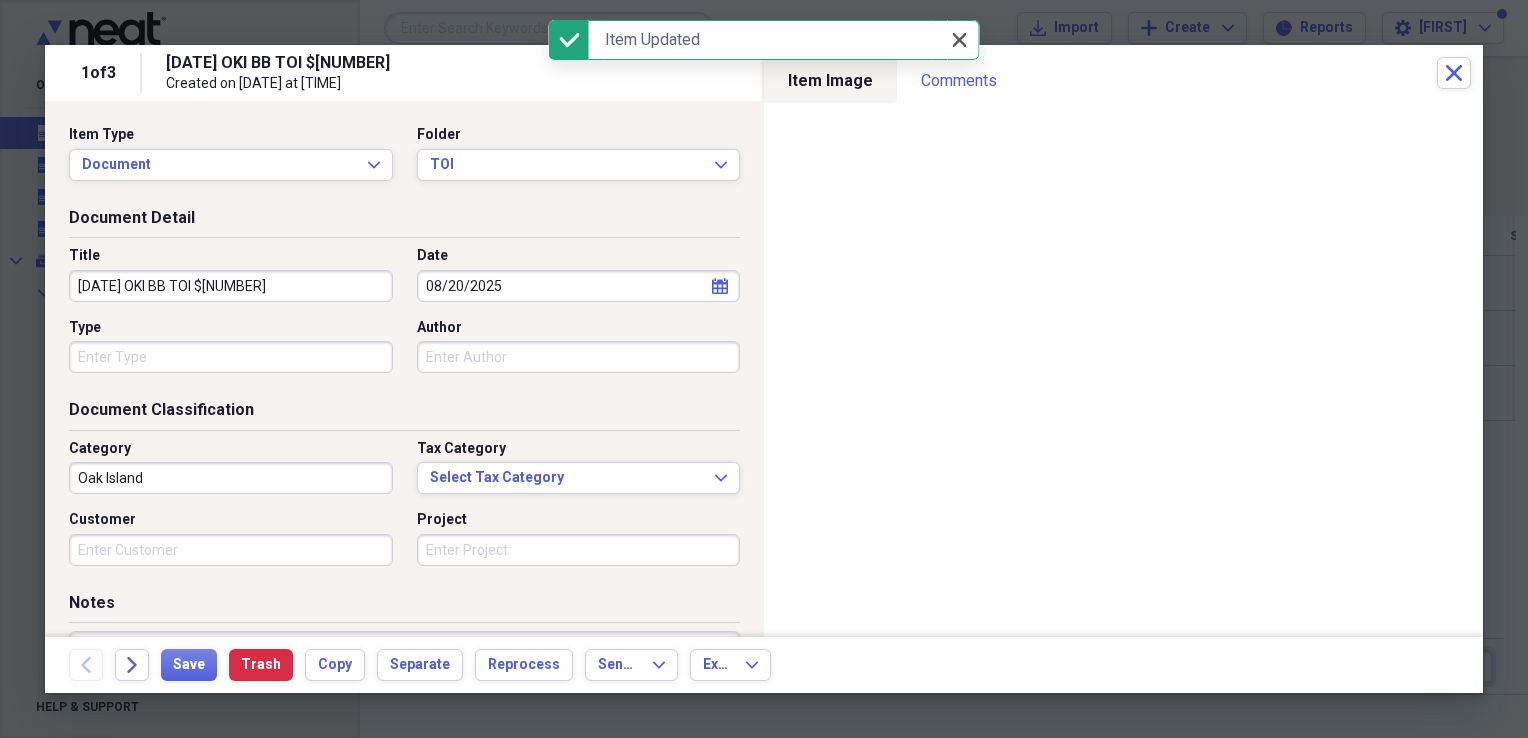 click on "Close" 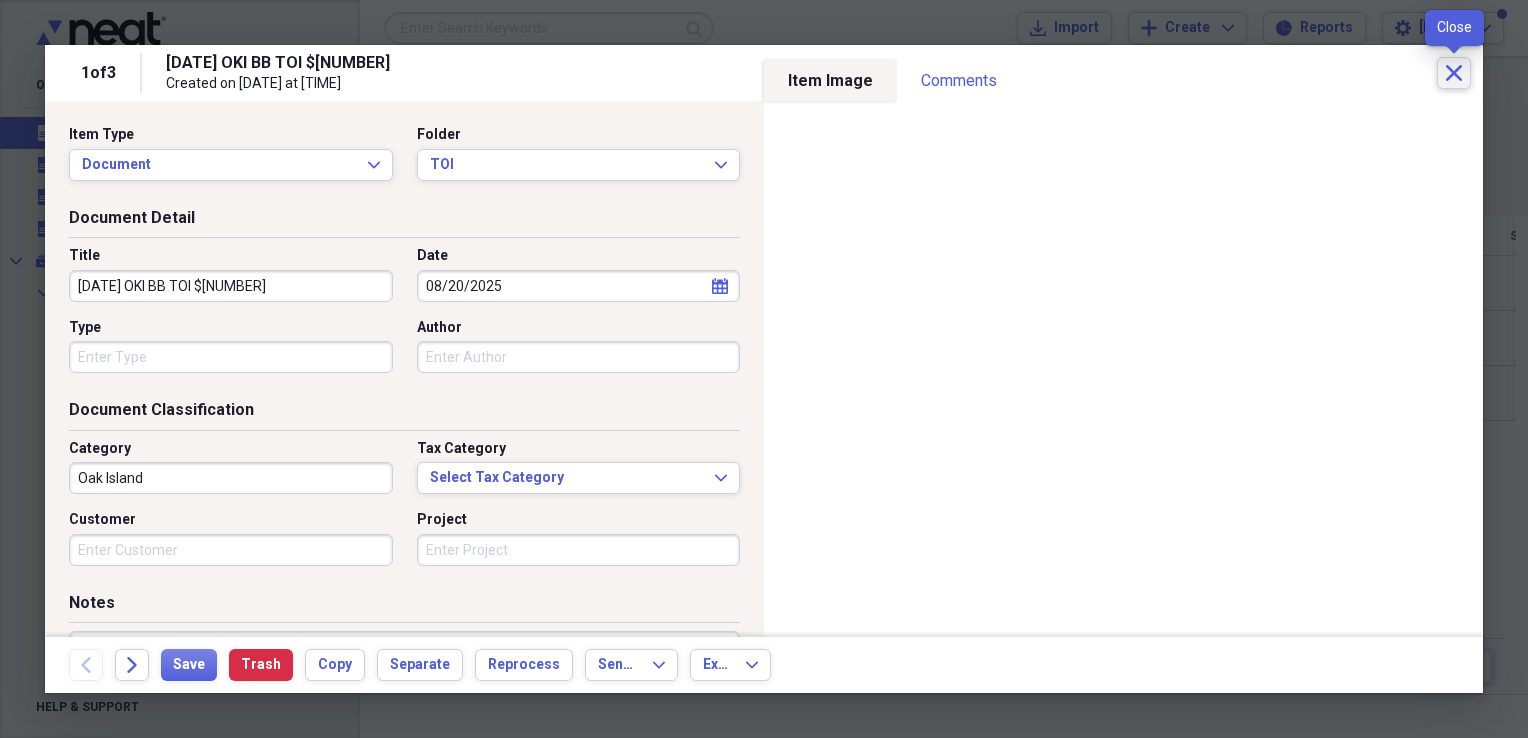 click 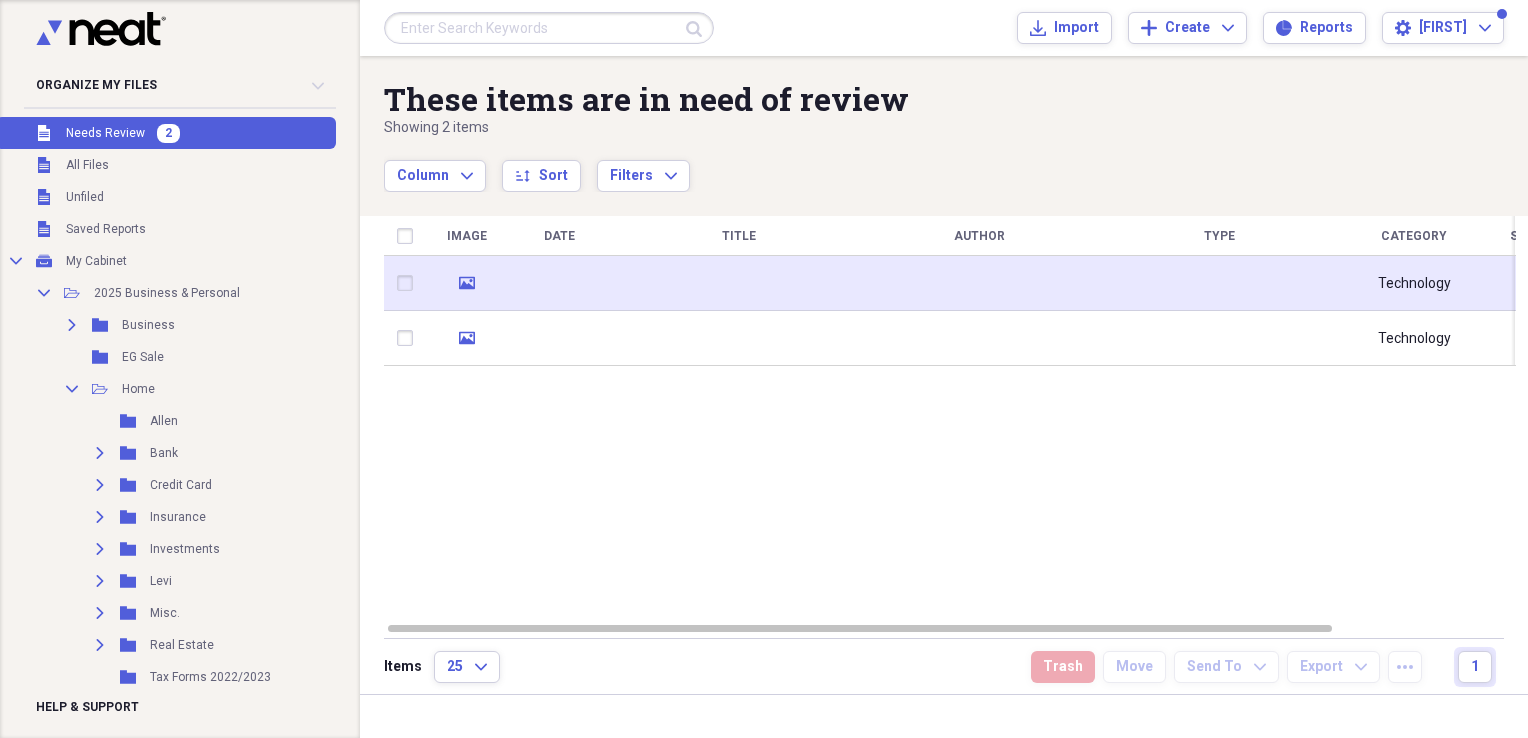click at bounding box center (739, 283) 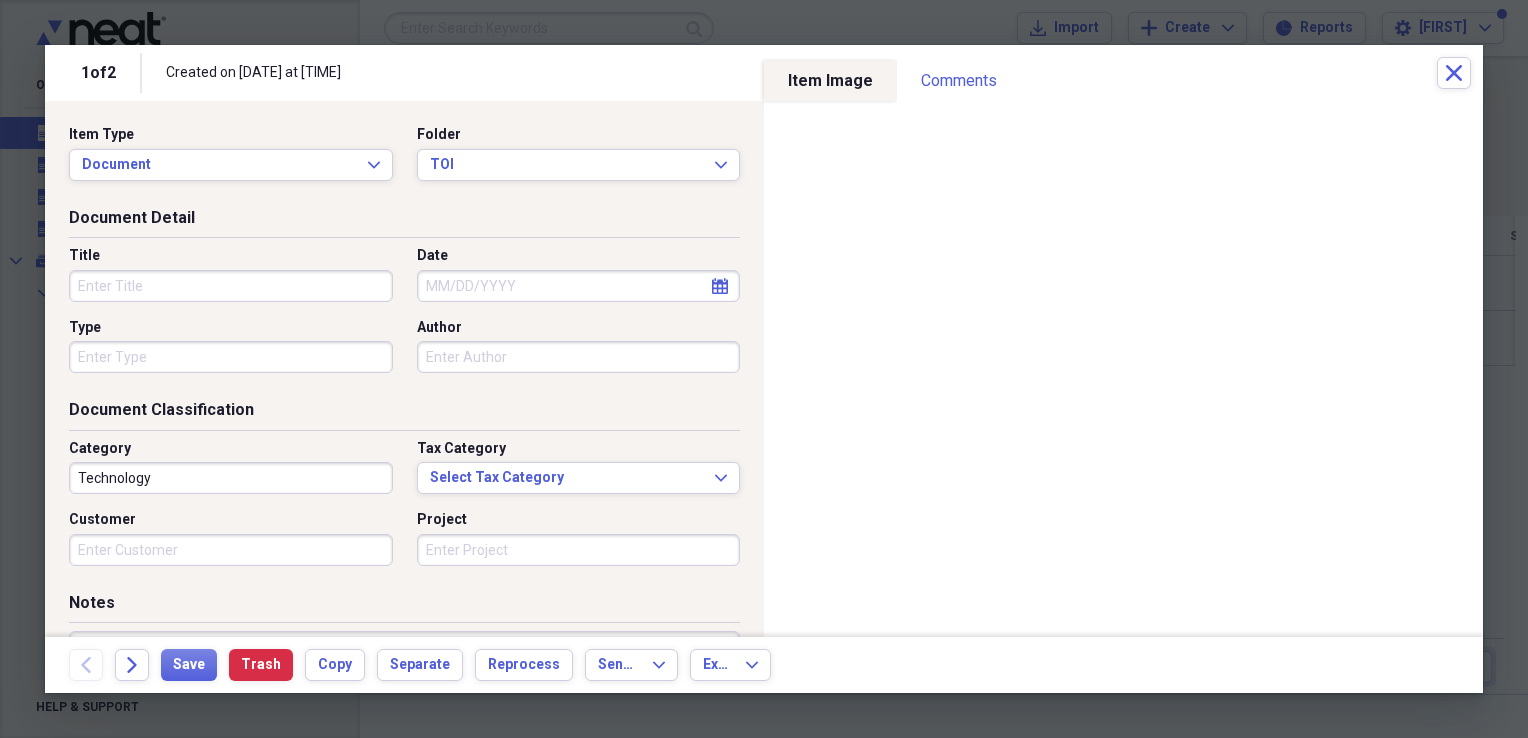 click on "Title" at bounding box center [231, 286] 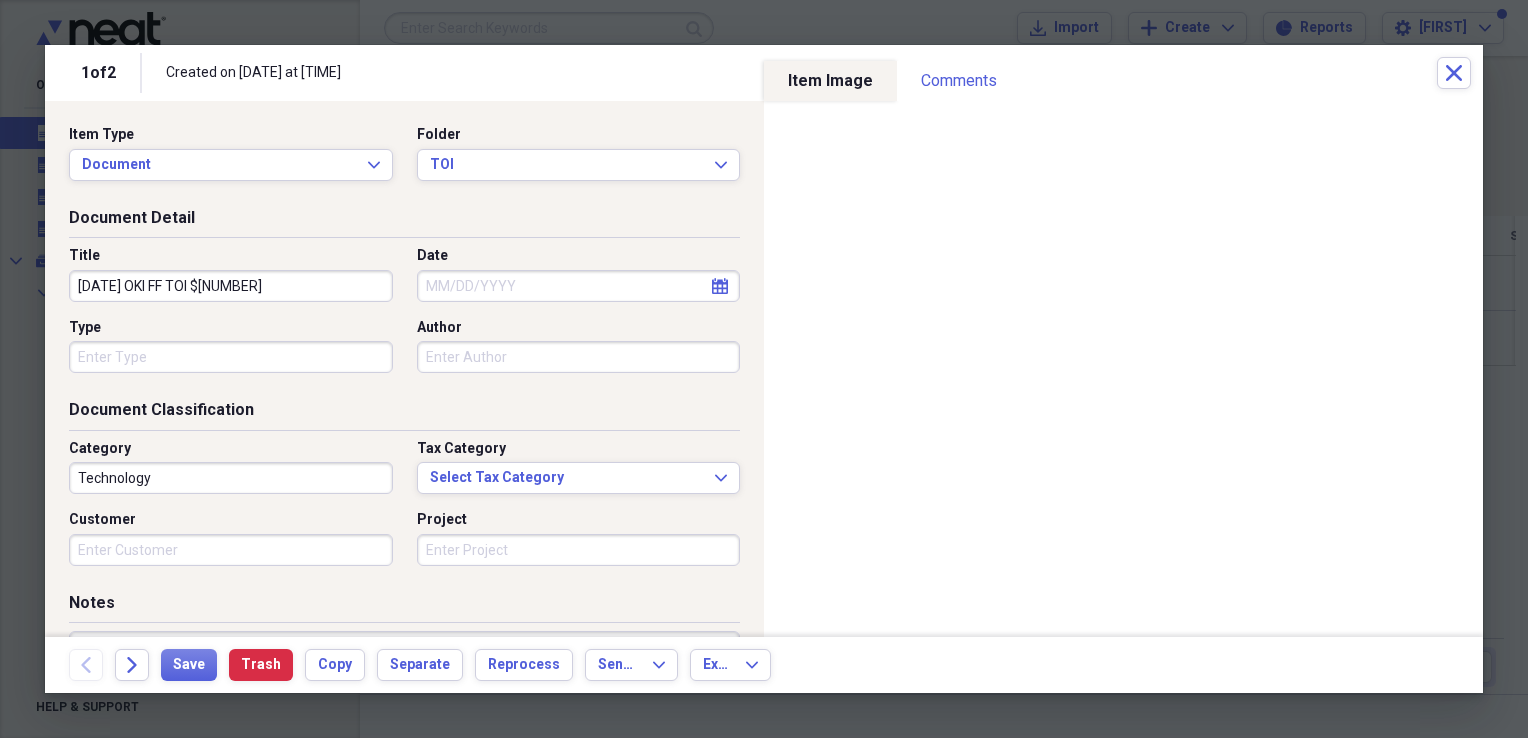 type on "[DATE] OKI FF TOI $[NUMBER]" 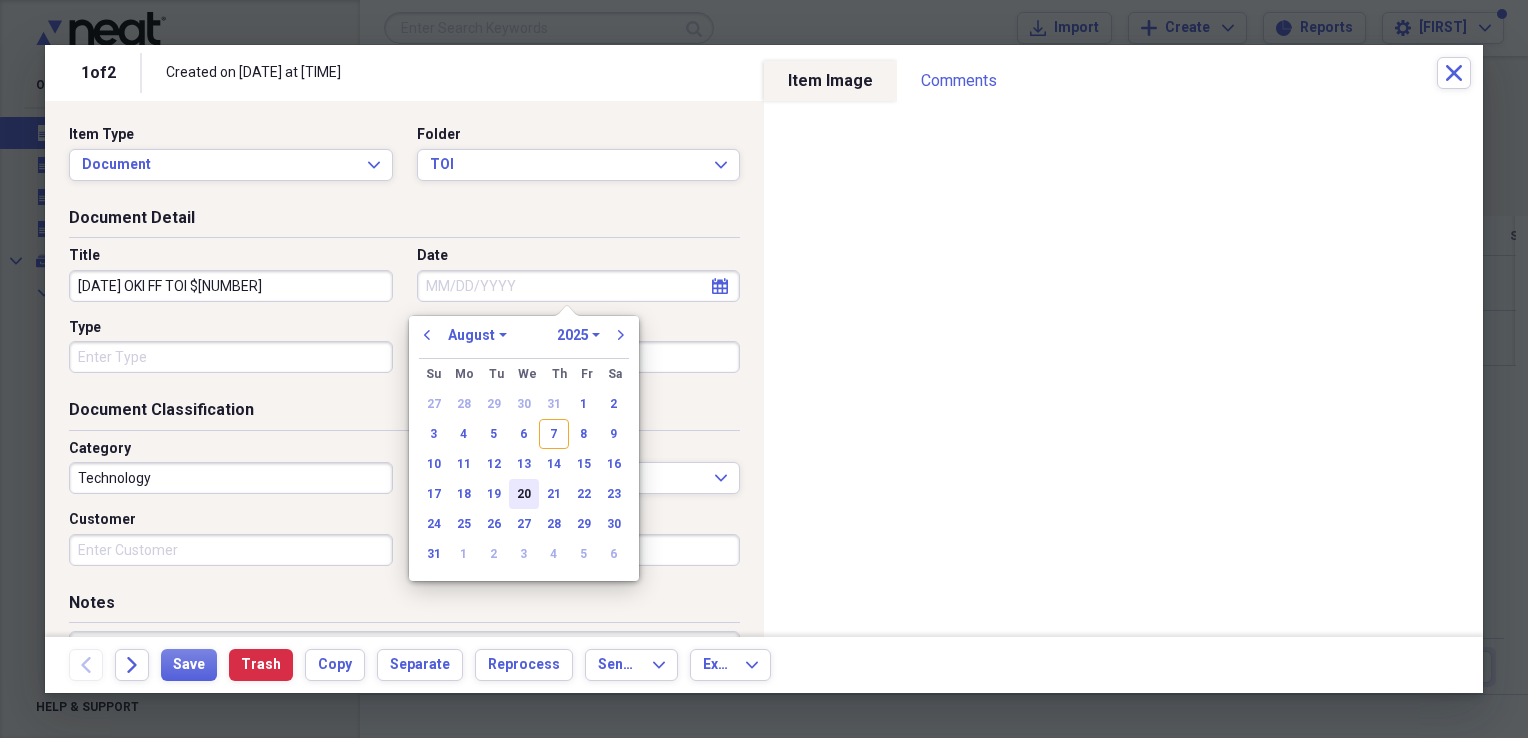 click on "20" at bounding box center (524, 494) 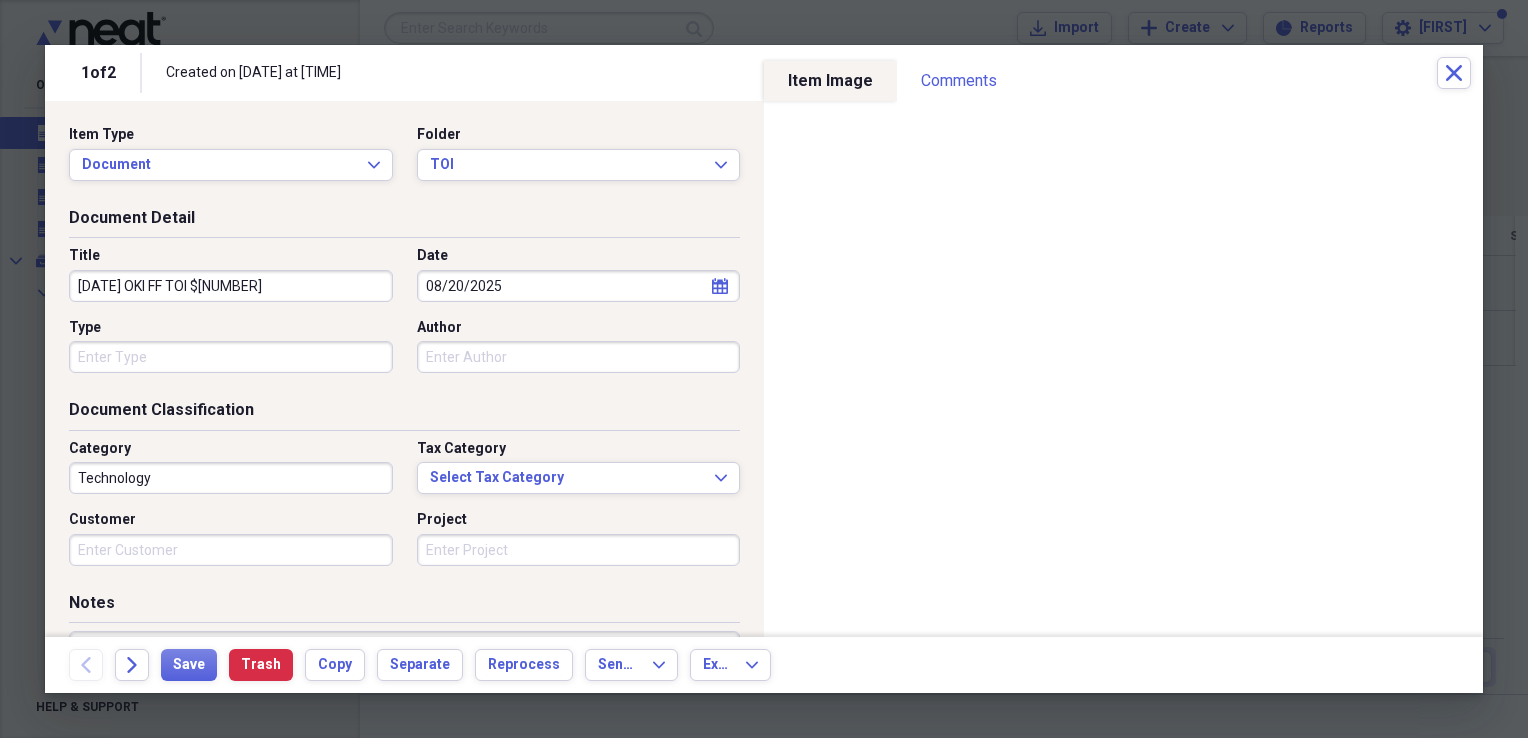 click on "Technology" at bounding box center (231, 478) 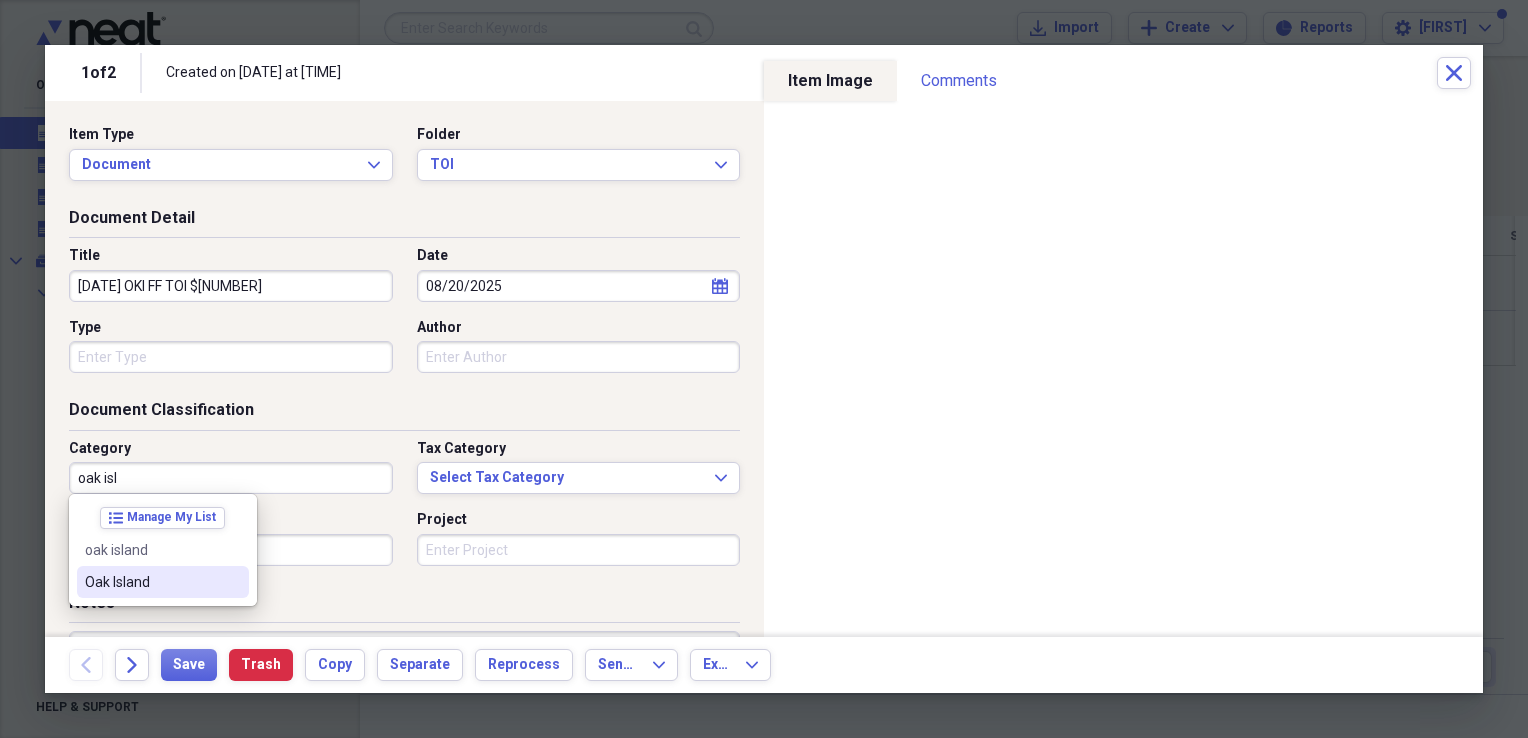 click on "Oak Island" at bounding box center (163, 582) 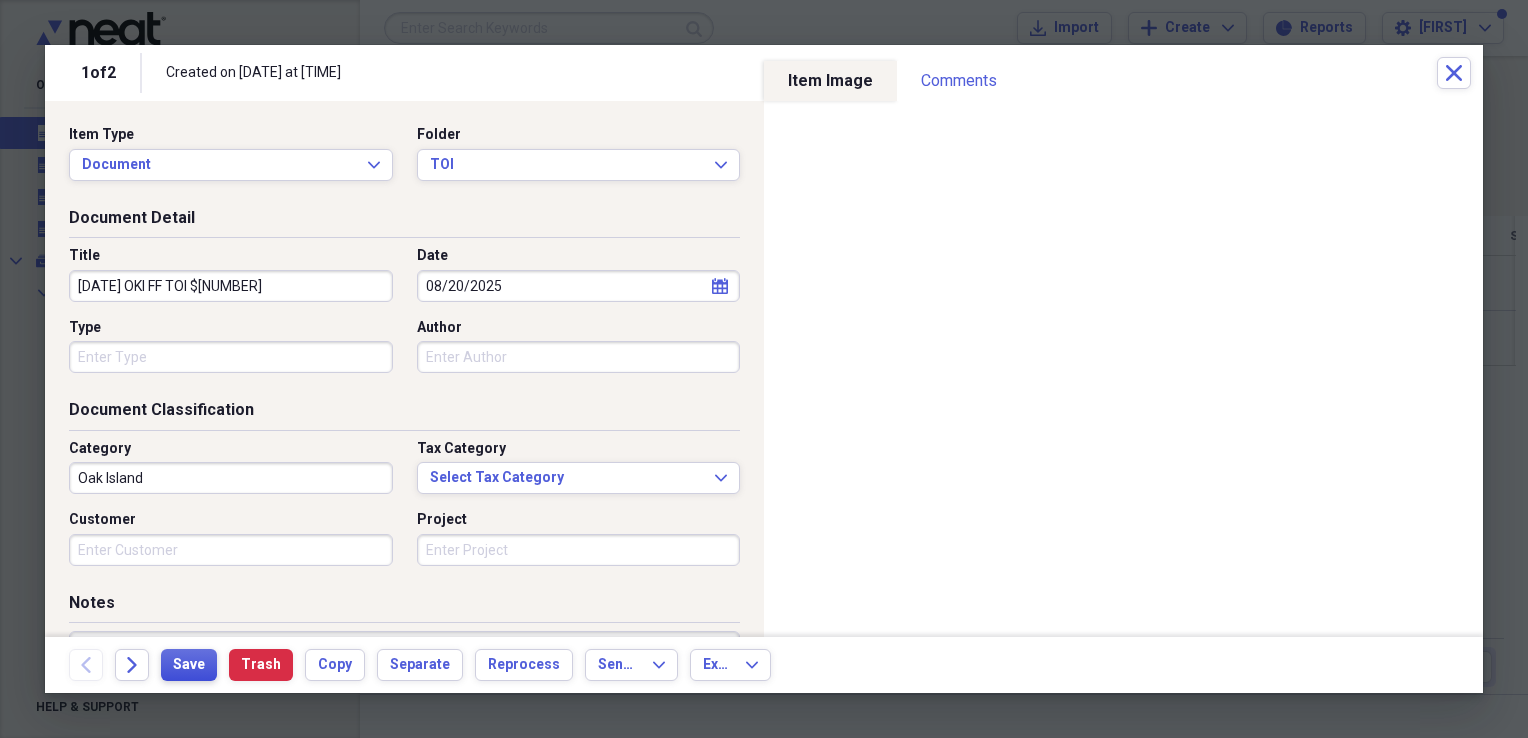 click on "Save" at bounding box center [189, 665] 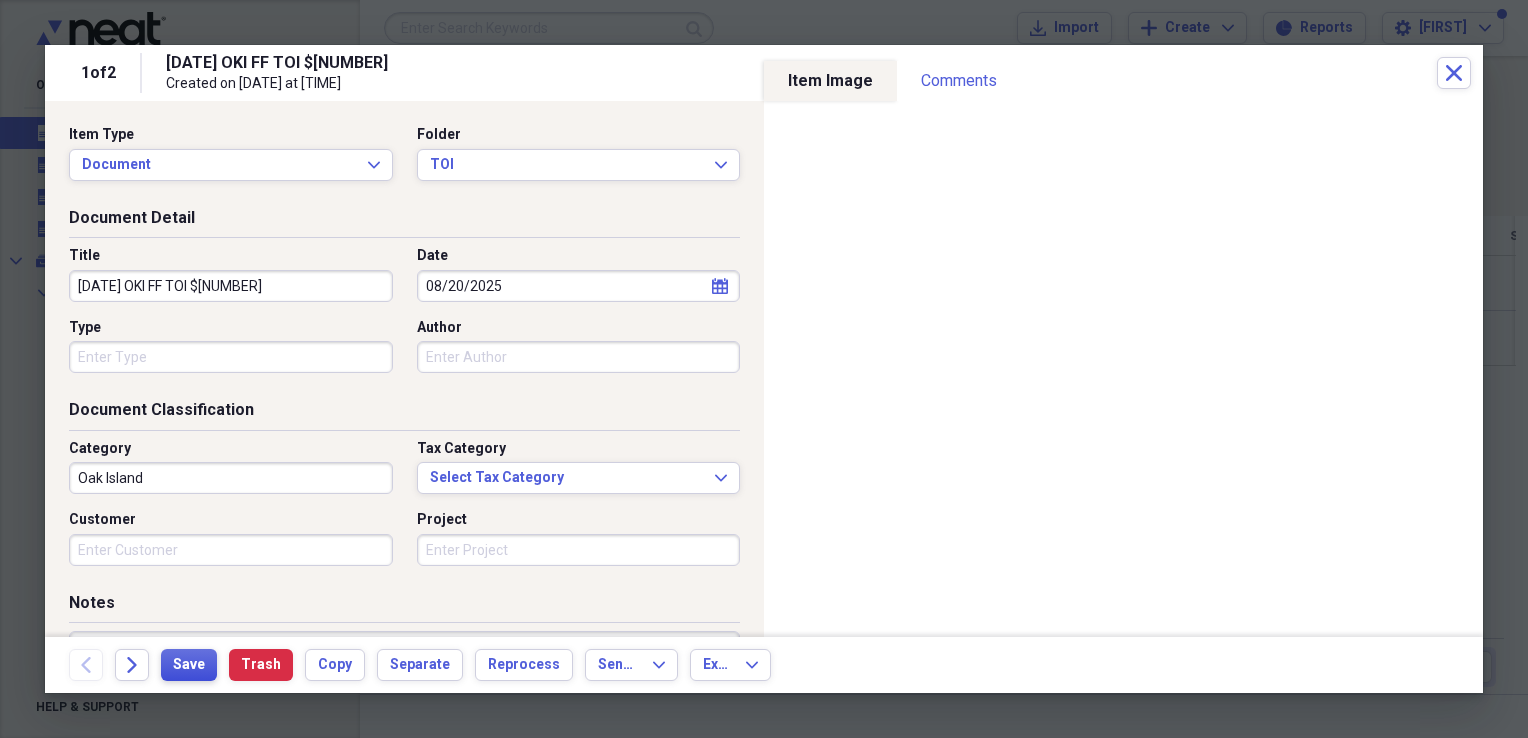 click on "Save" at bounding box center (189, 665) 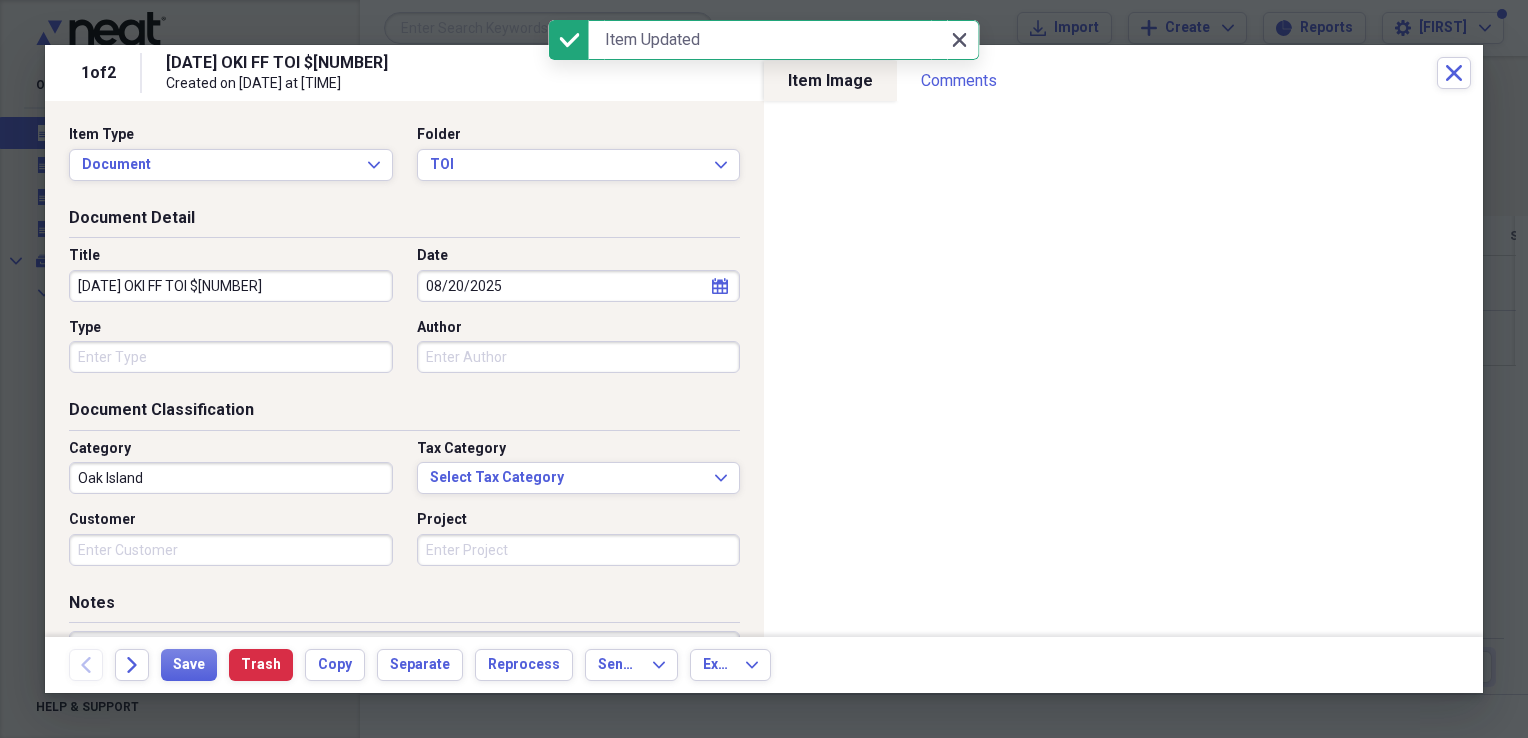 click on "Close" 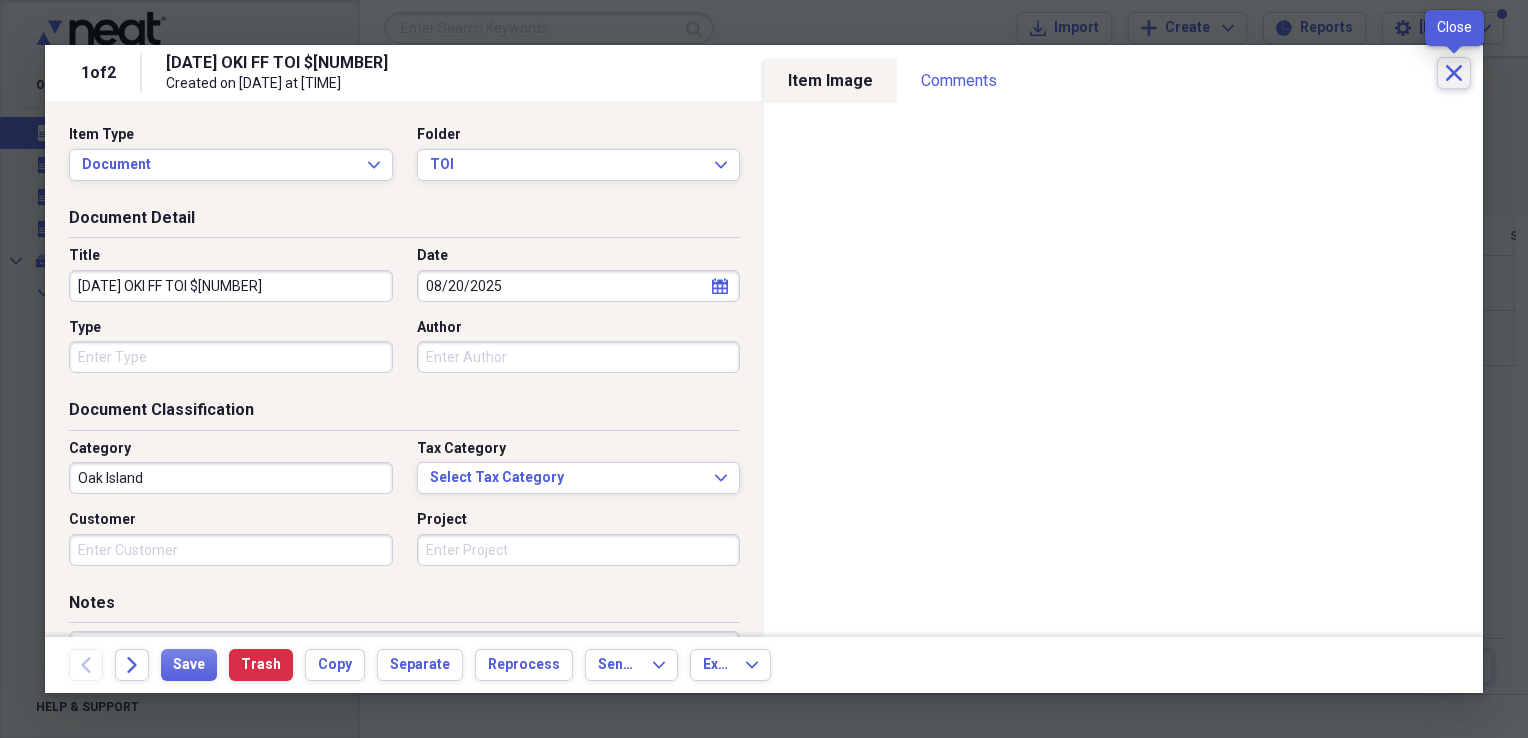 click 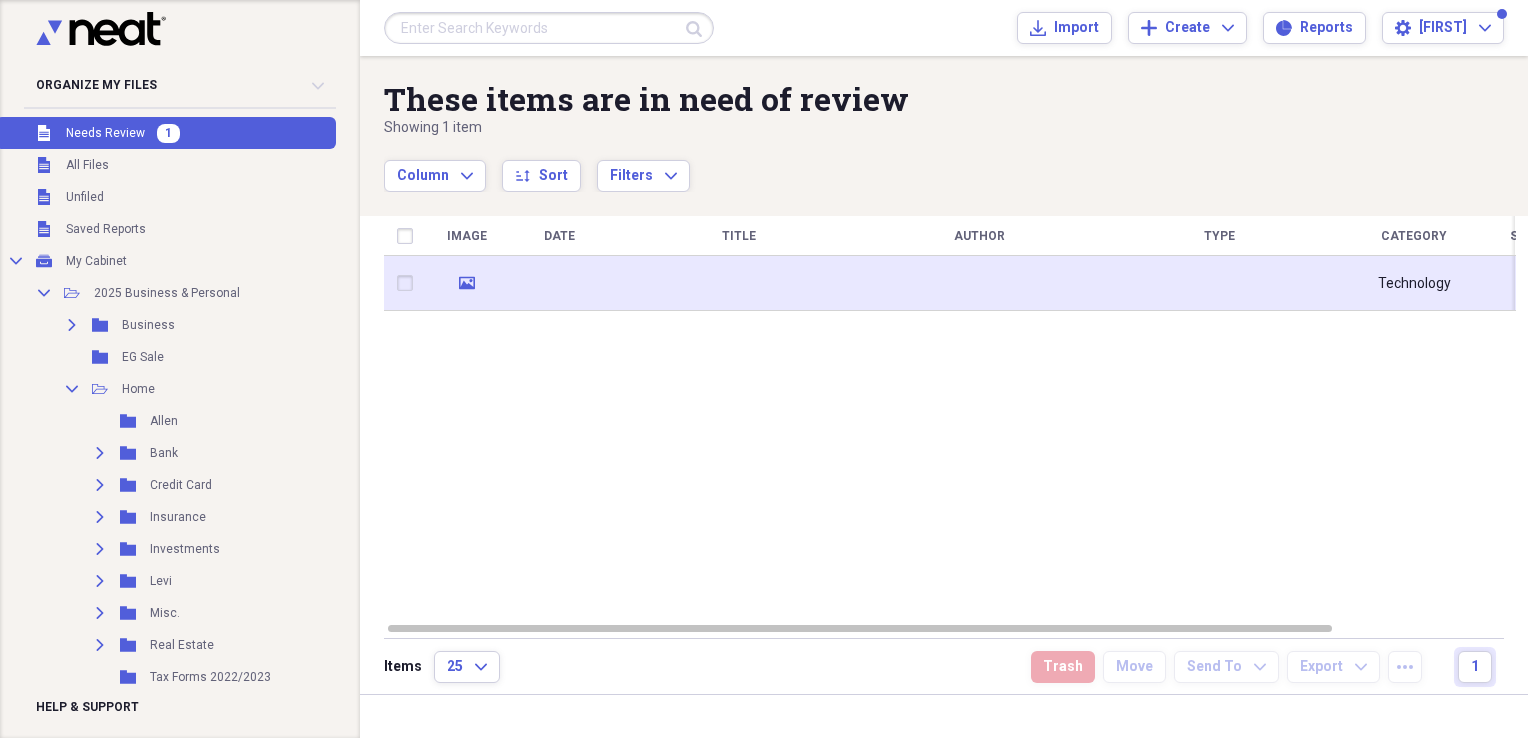 click at bounding box center [739, 283] 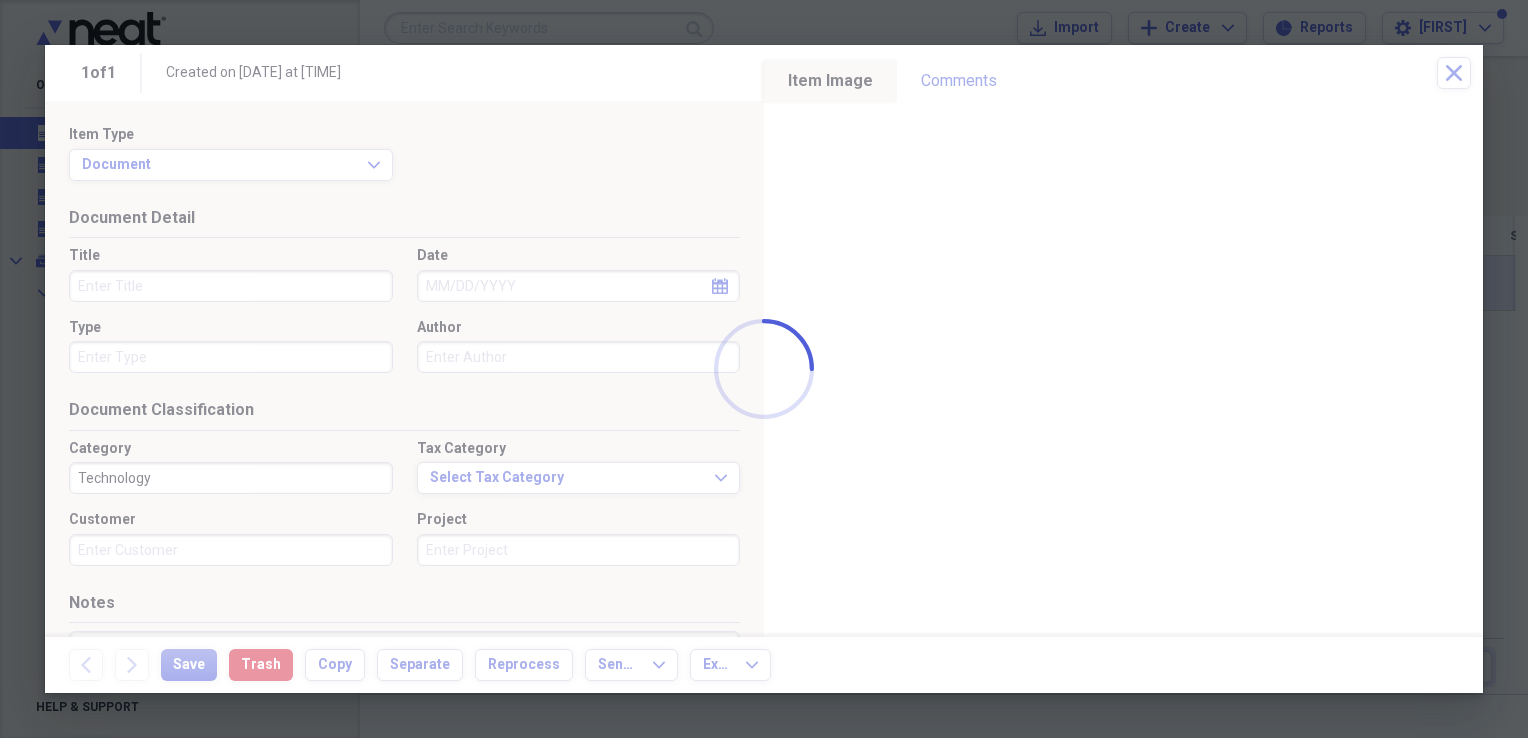 click at bounding box center (764, 369) 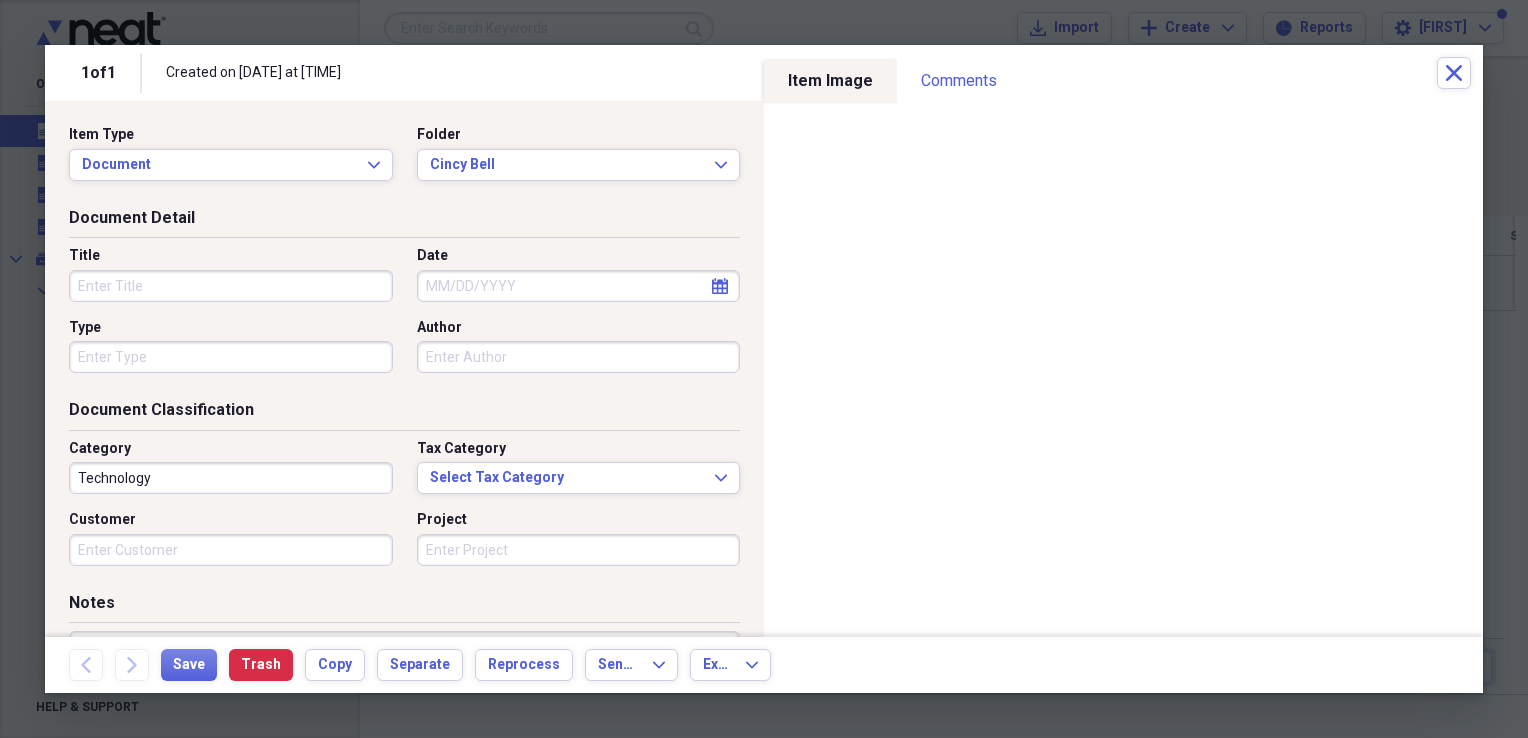 click on "Title" at bounding box center (231, 286) 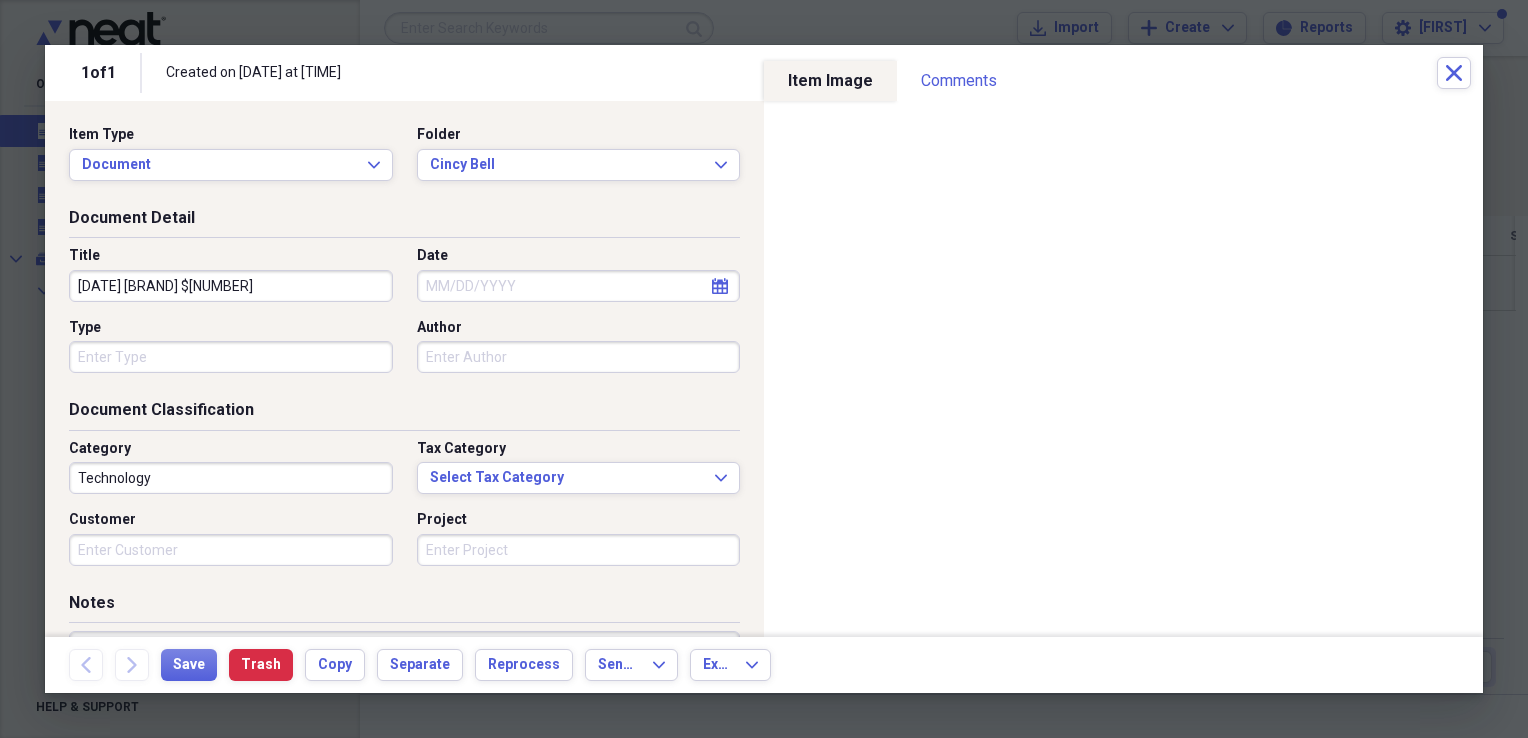 type on "[DATE] [BRAND] $[NUMBER]" 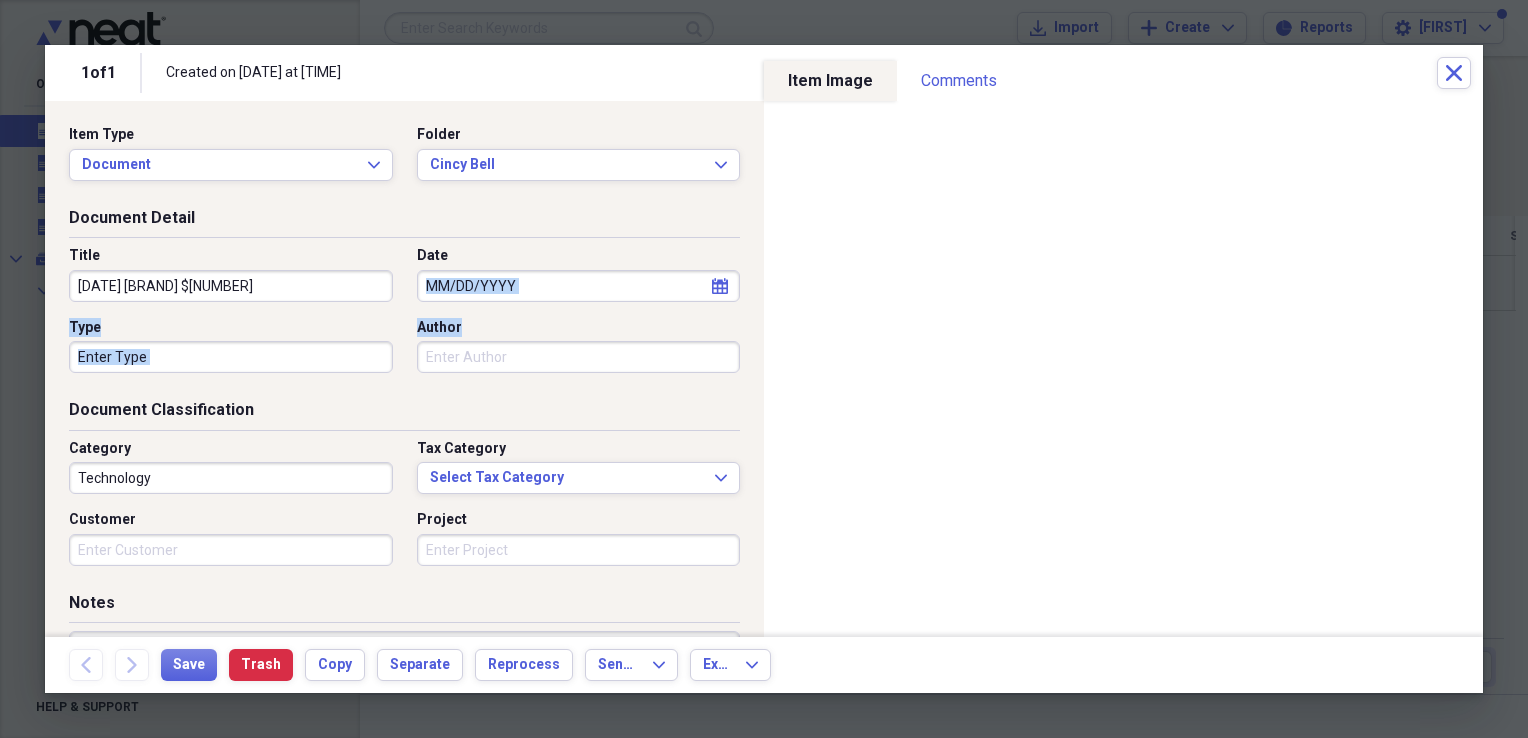 click on "Title [DATE] [BRAND] $[NUMBER] Date calendar Calendar Type Author" at bounding box center (404, 317) 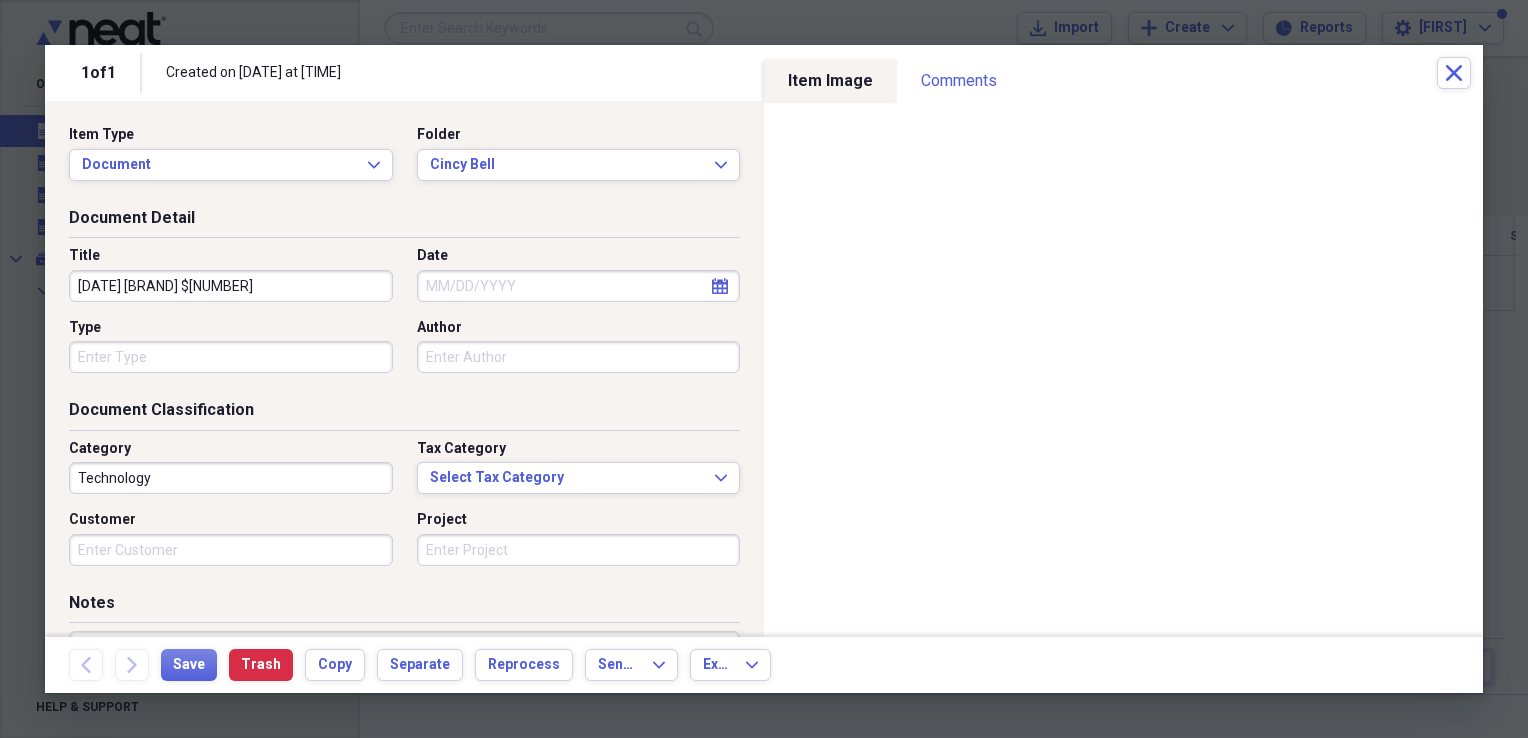 select on "7" 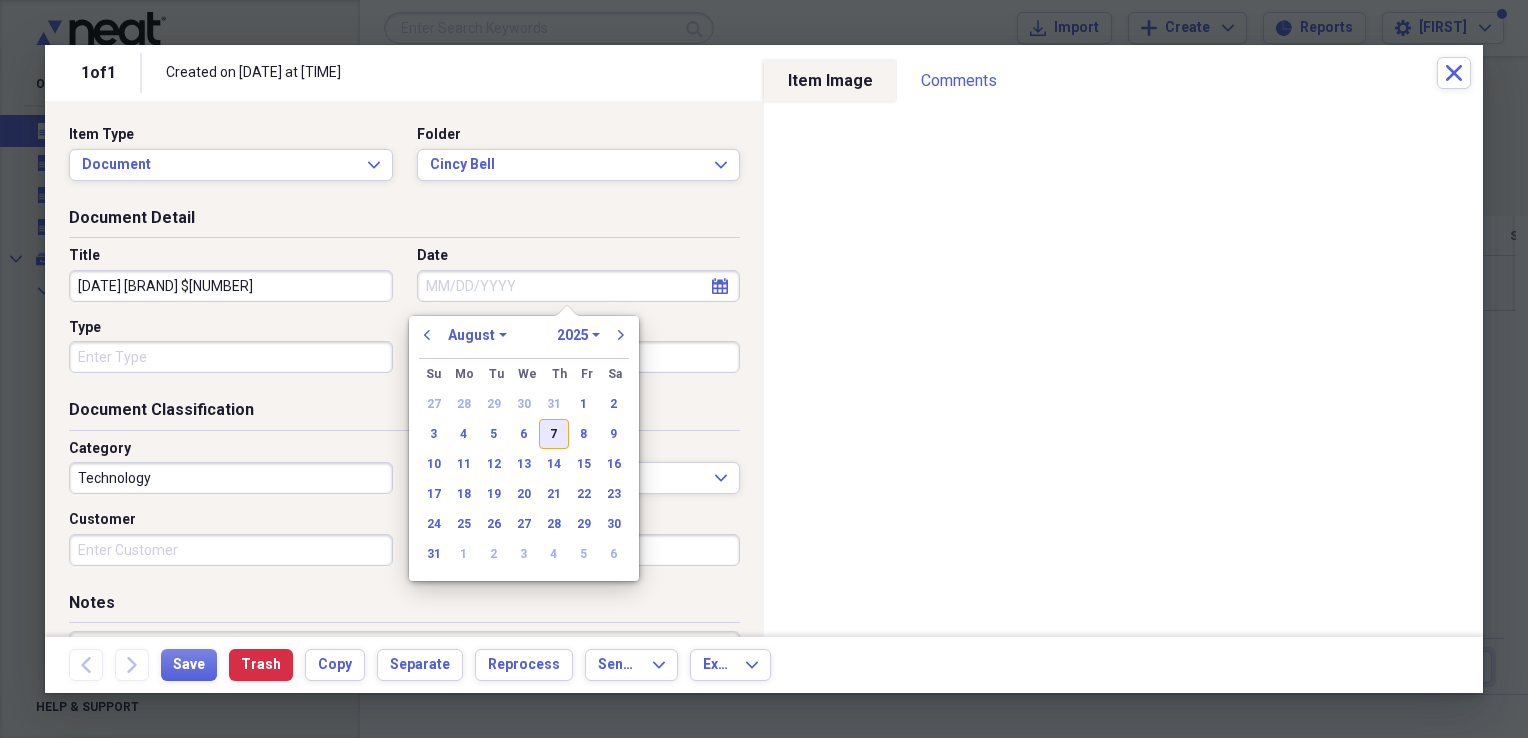 click on "7" at bounding box center (554, 434) 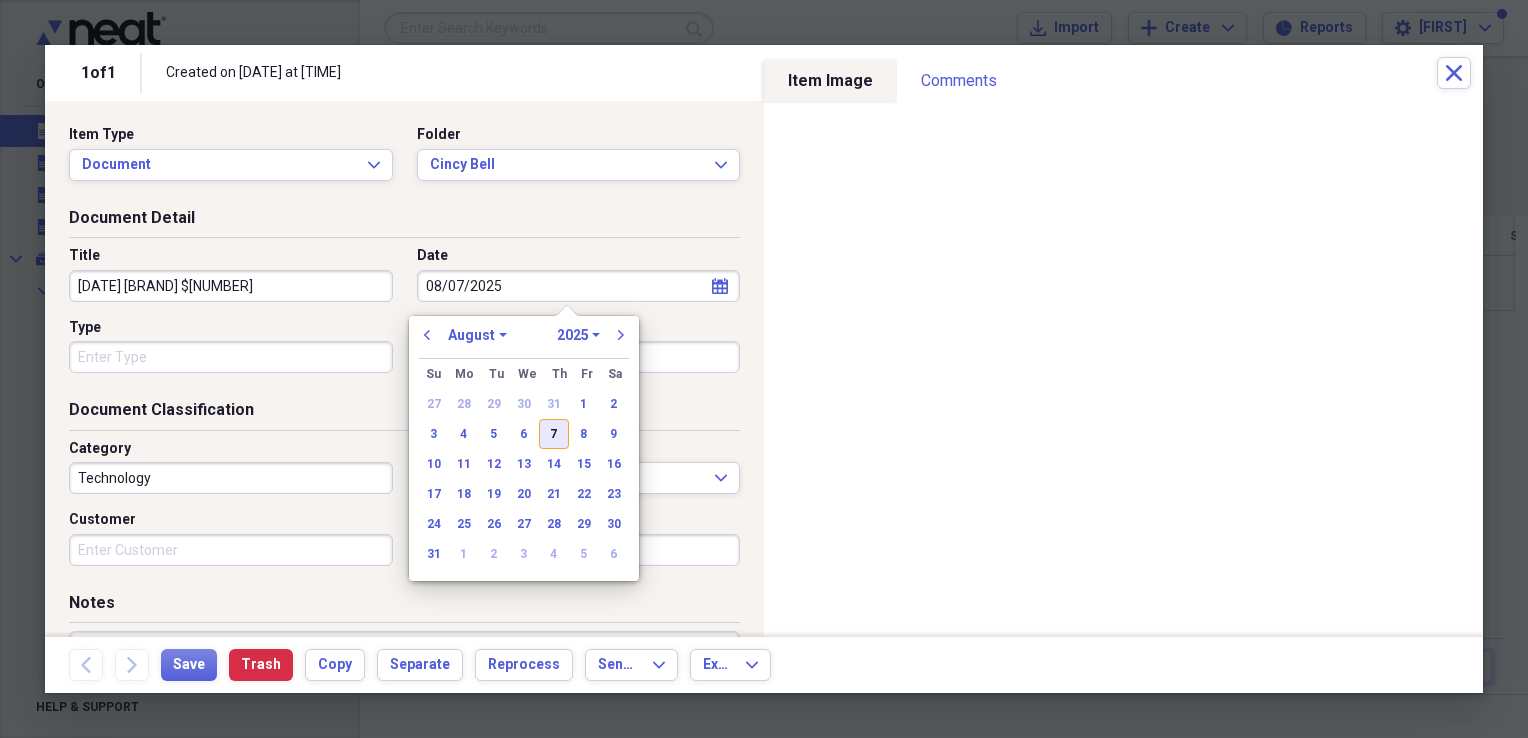 type on "08/07/2025" 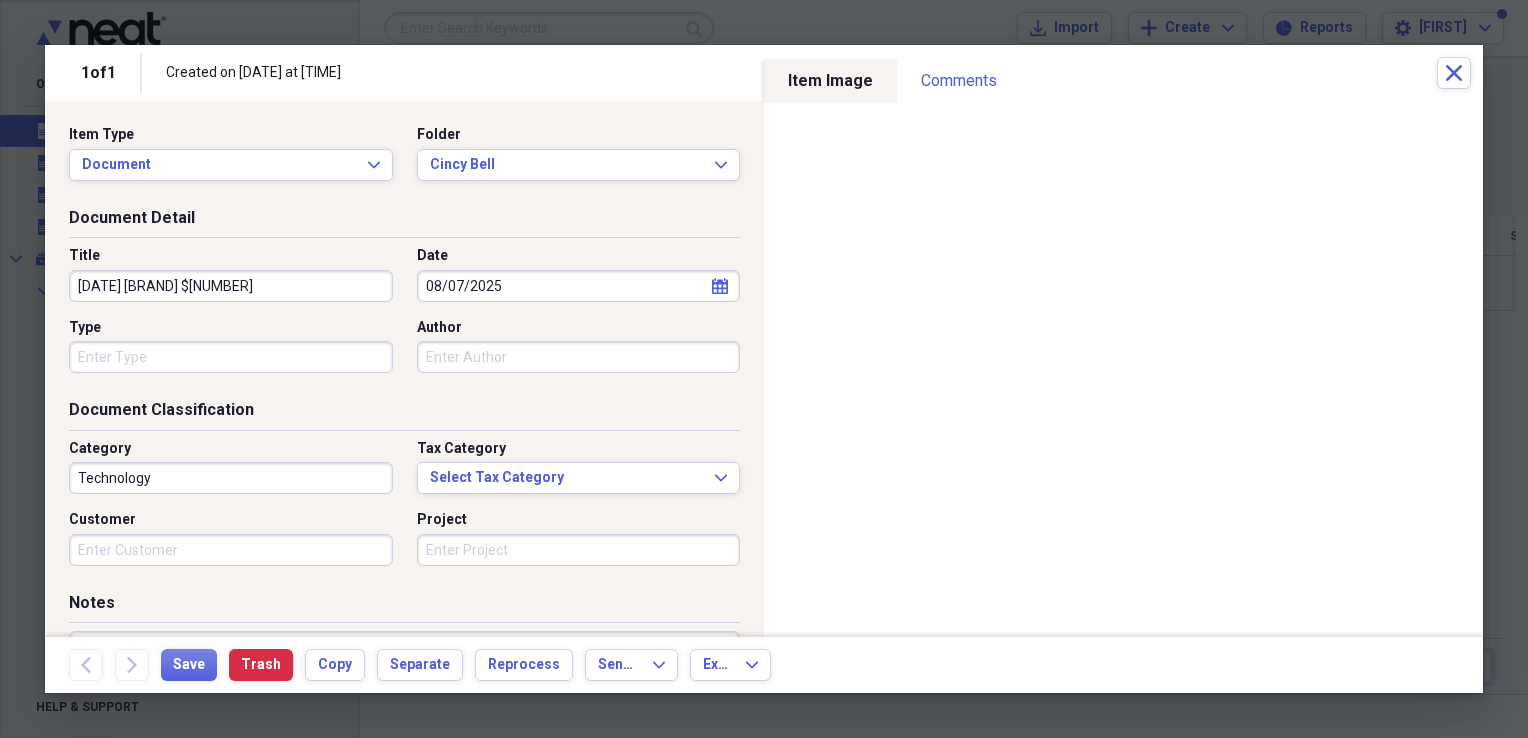 click on "Technology" at bounding box center [231, 478] 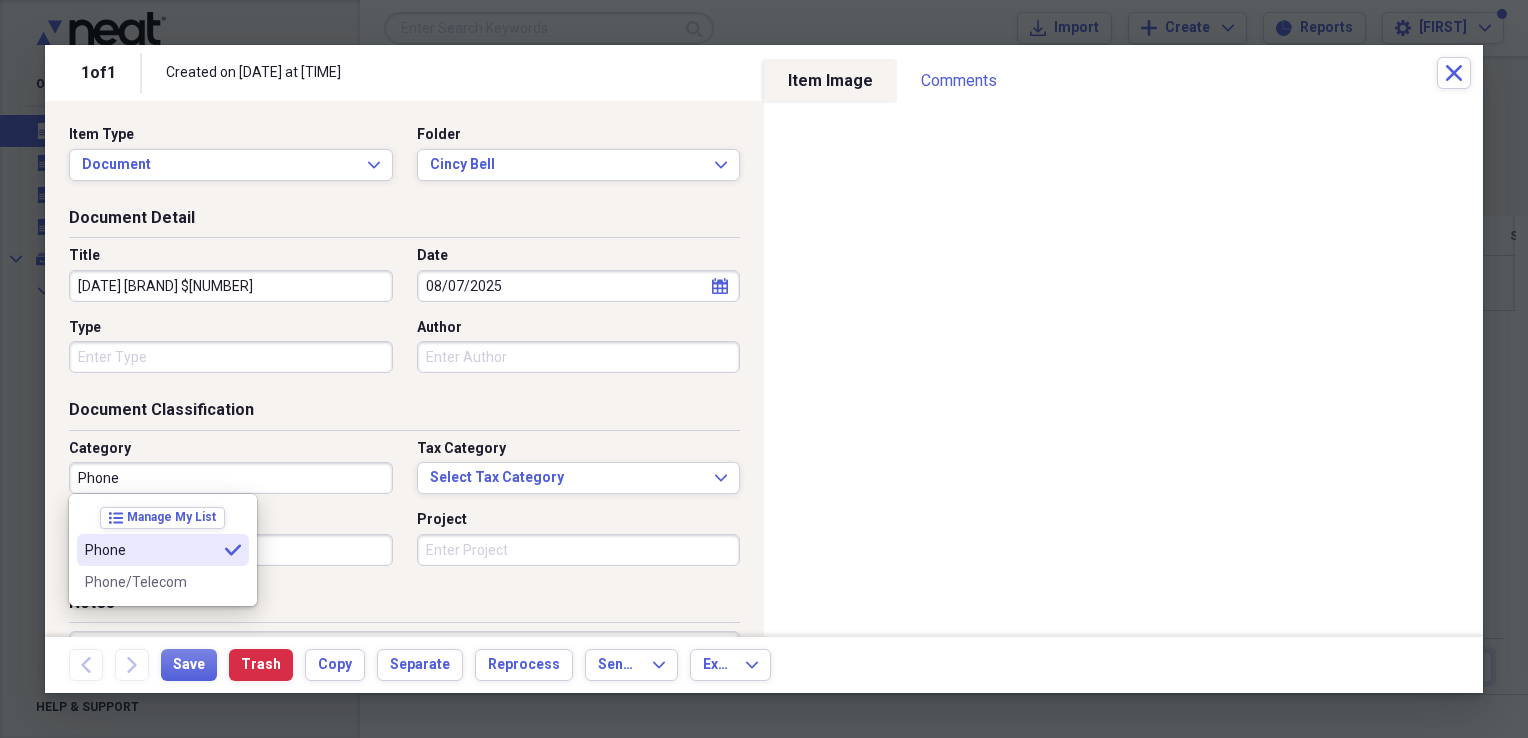 type on "Phone" 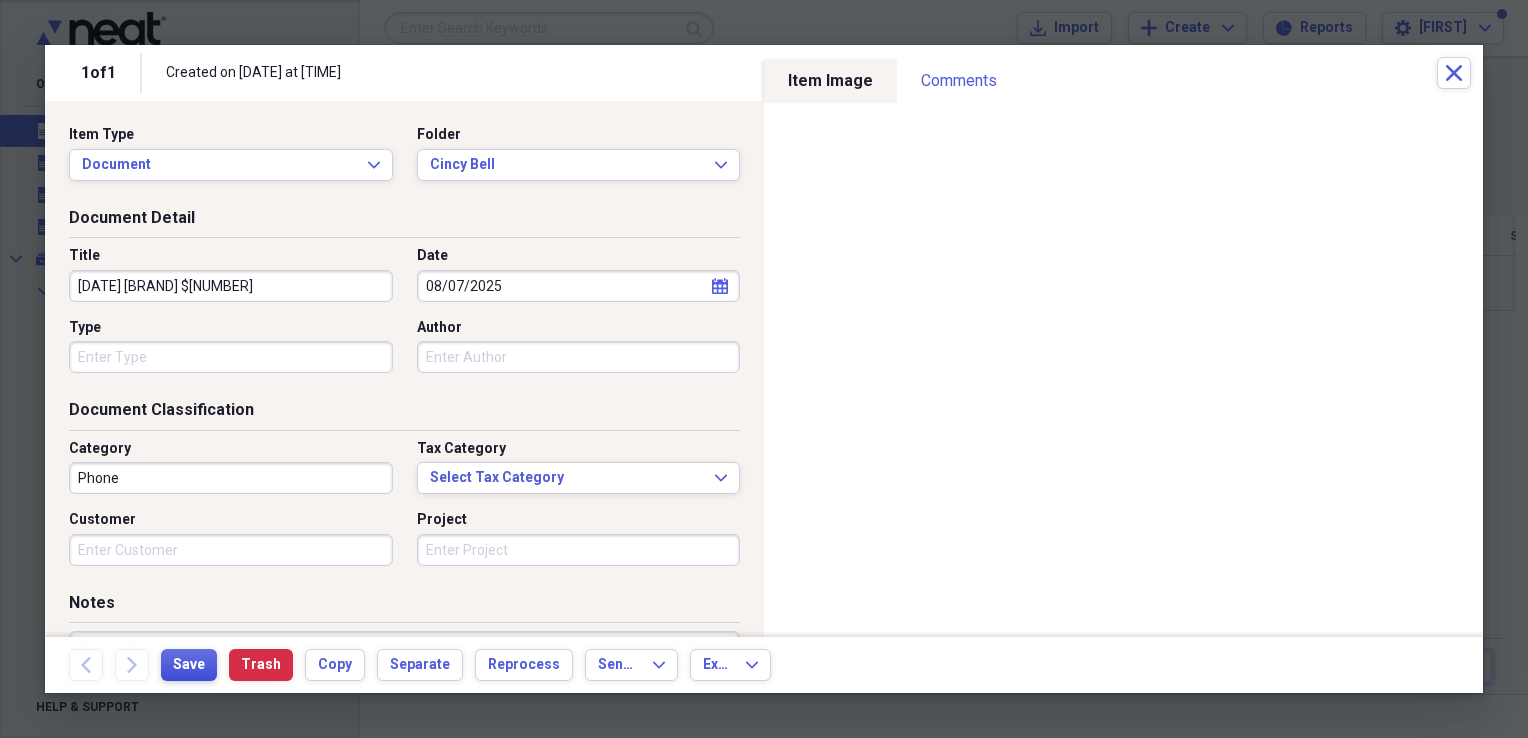 click on "Save" at bounding box center (189, 665) 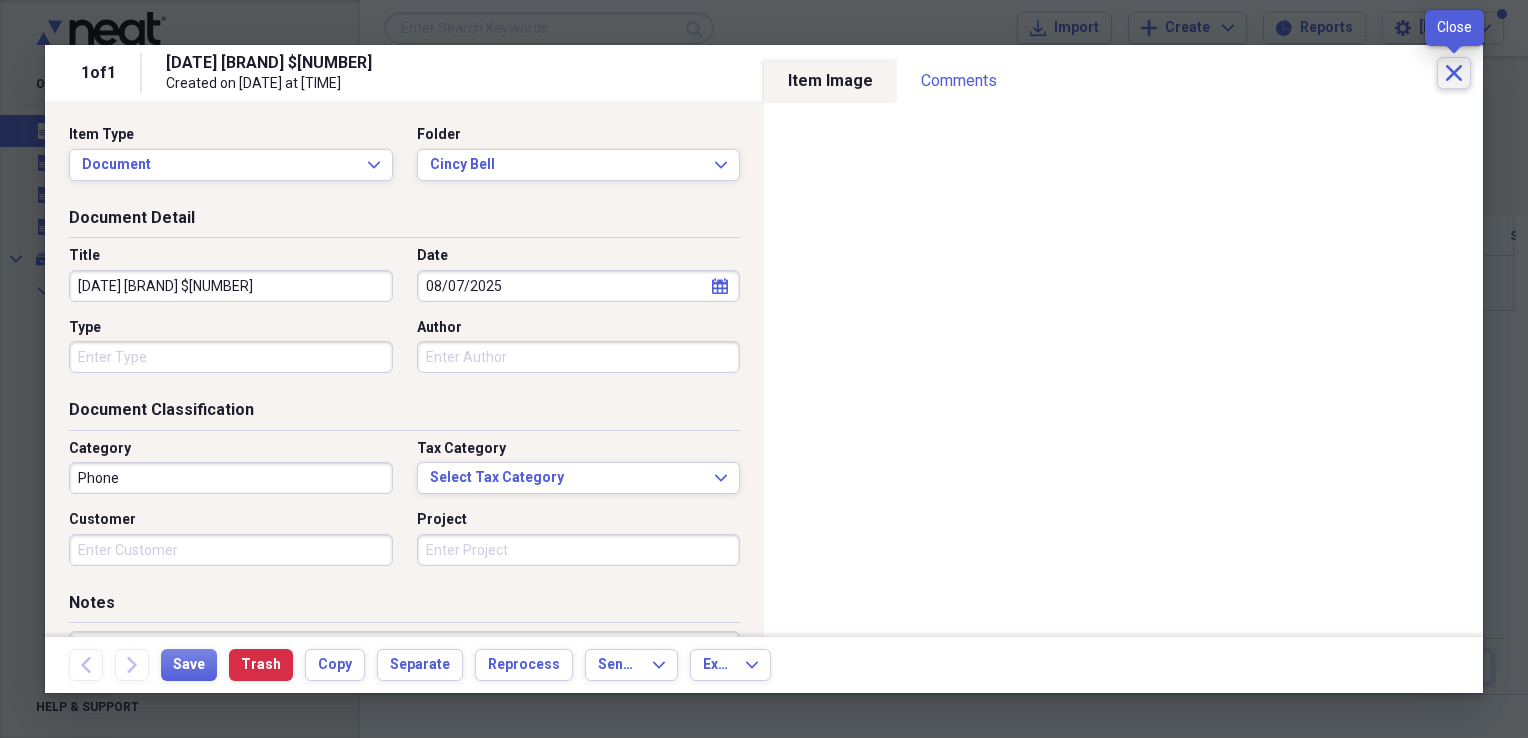 click on "Close" 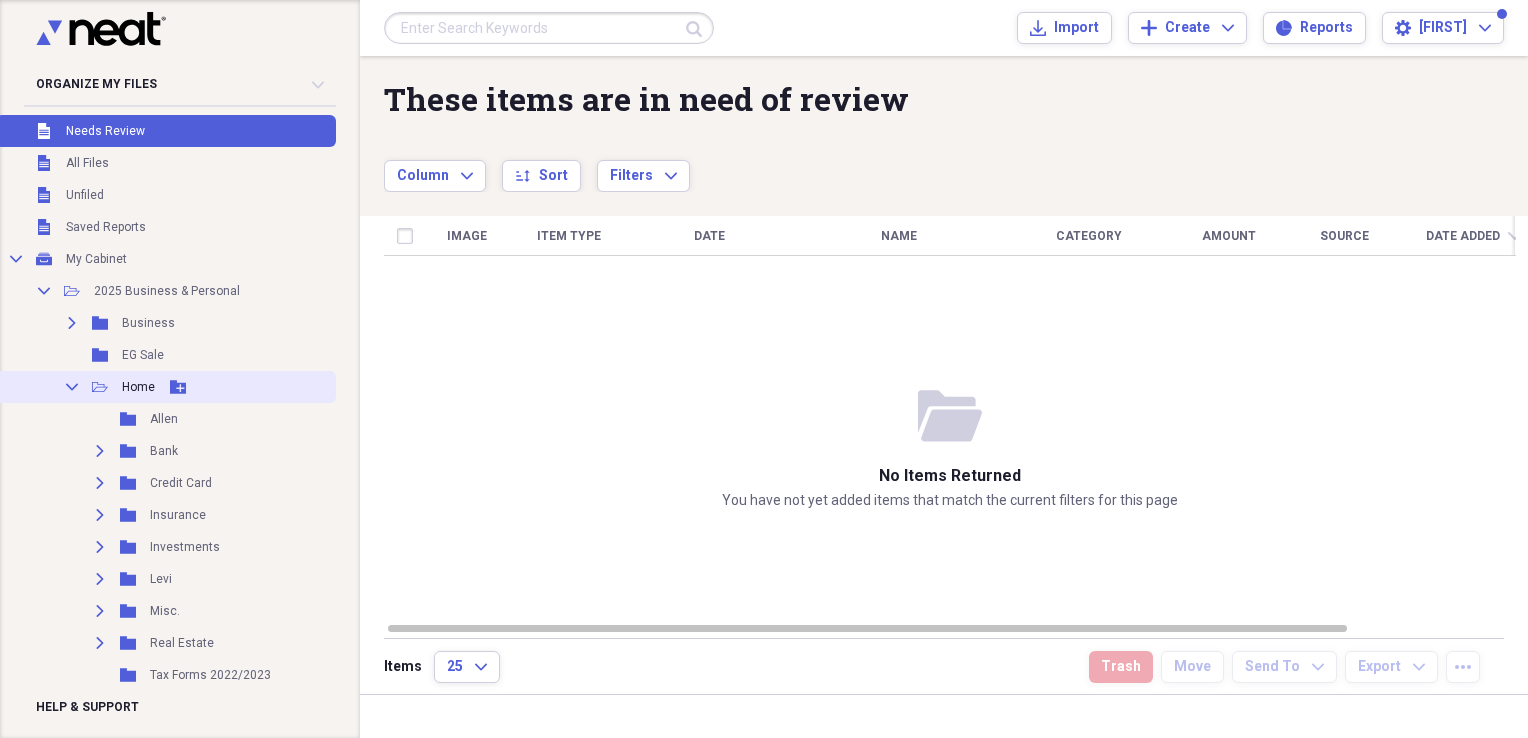 scroll, scrollTop: 93, scrollLeft: 0, axis: vertical 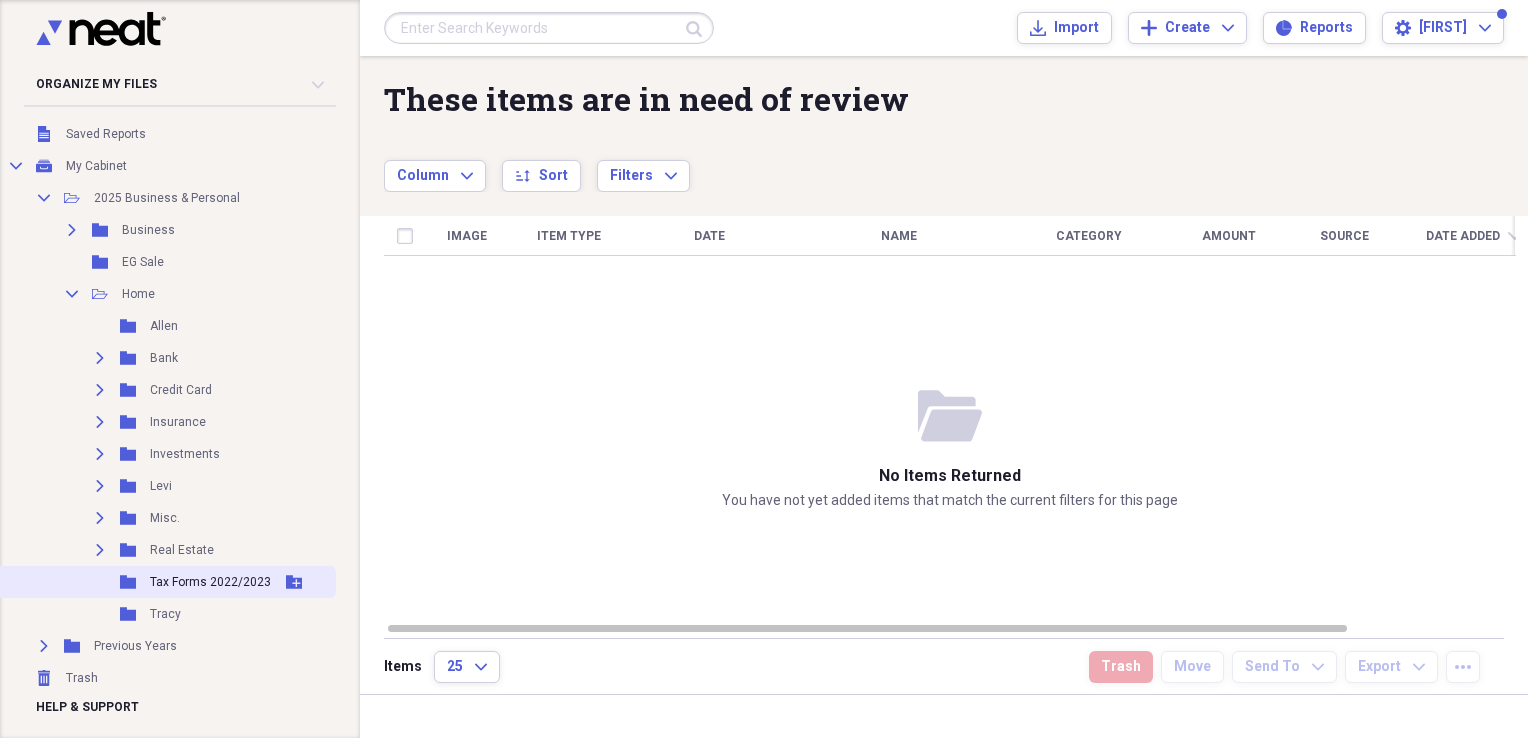 click on "Tax Forms 2022/2023" at bounding box center (210, 582) 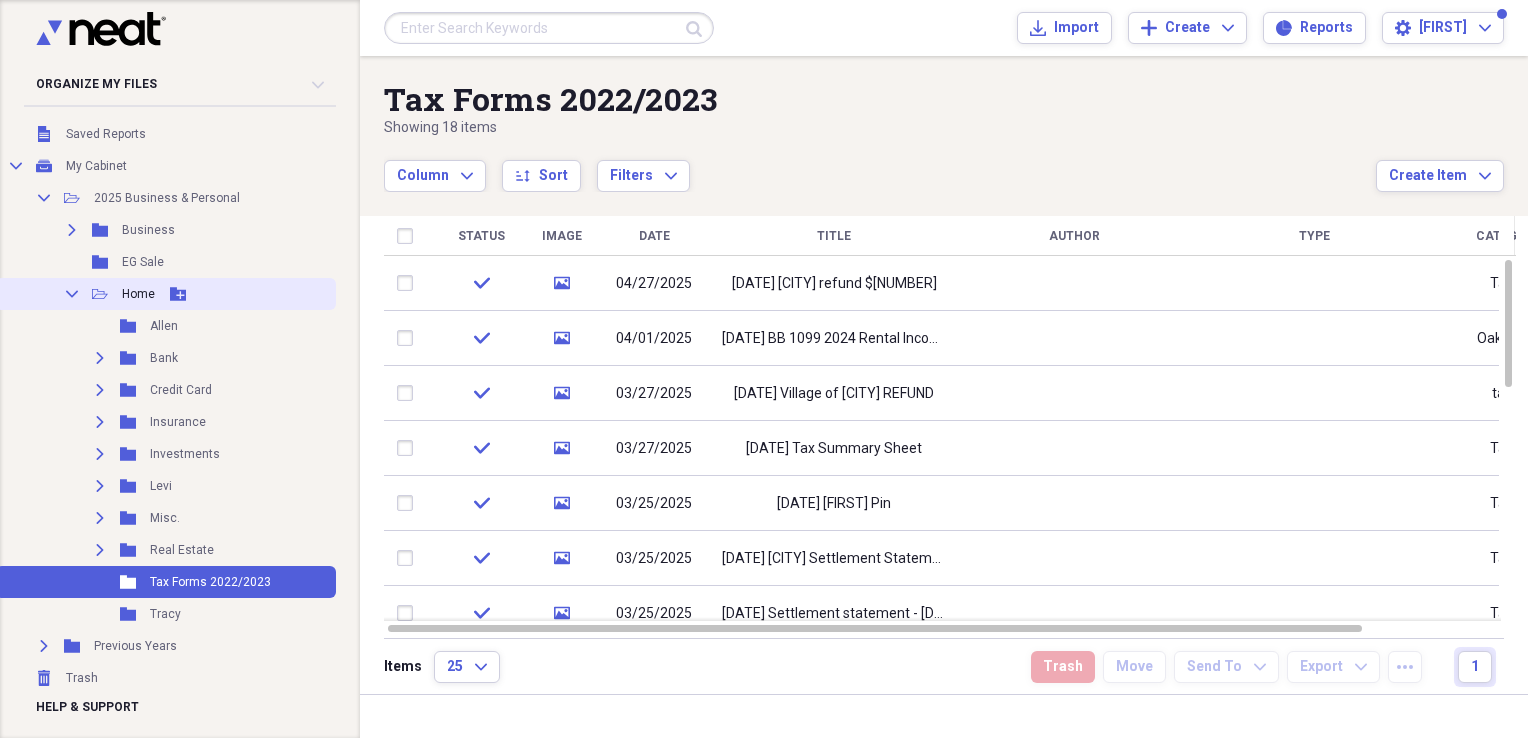 click on "Collapse" at bounding box center [72, 294] 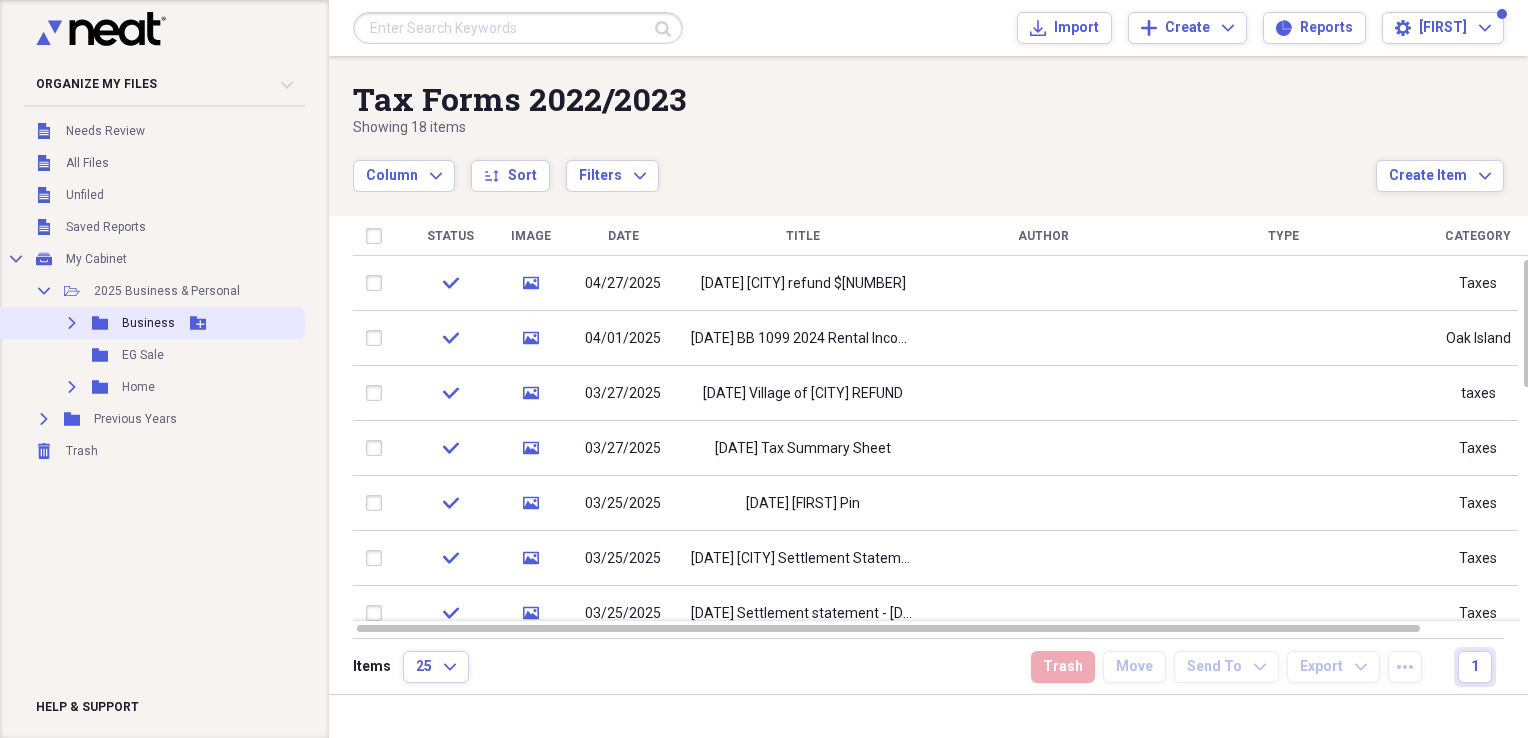 click on "Expand" 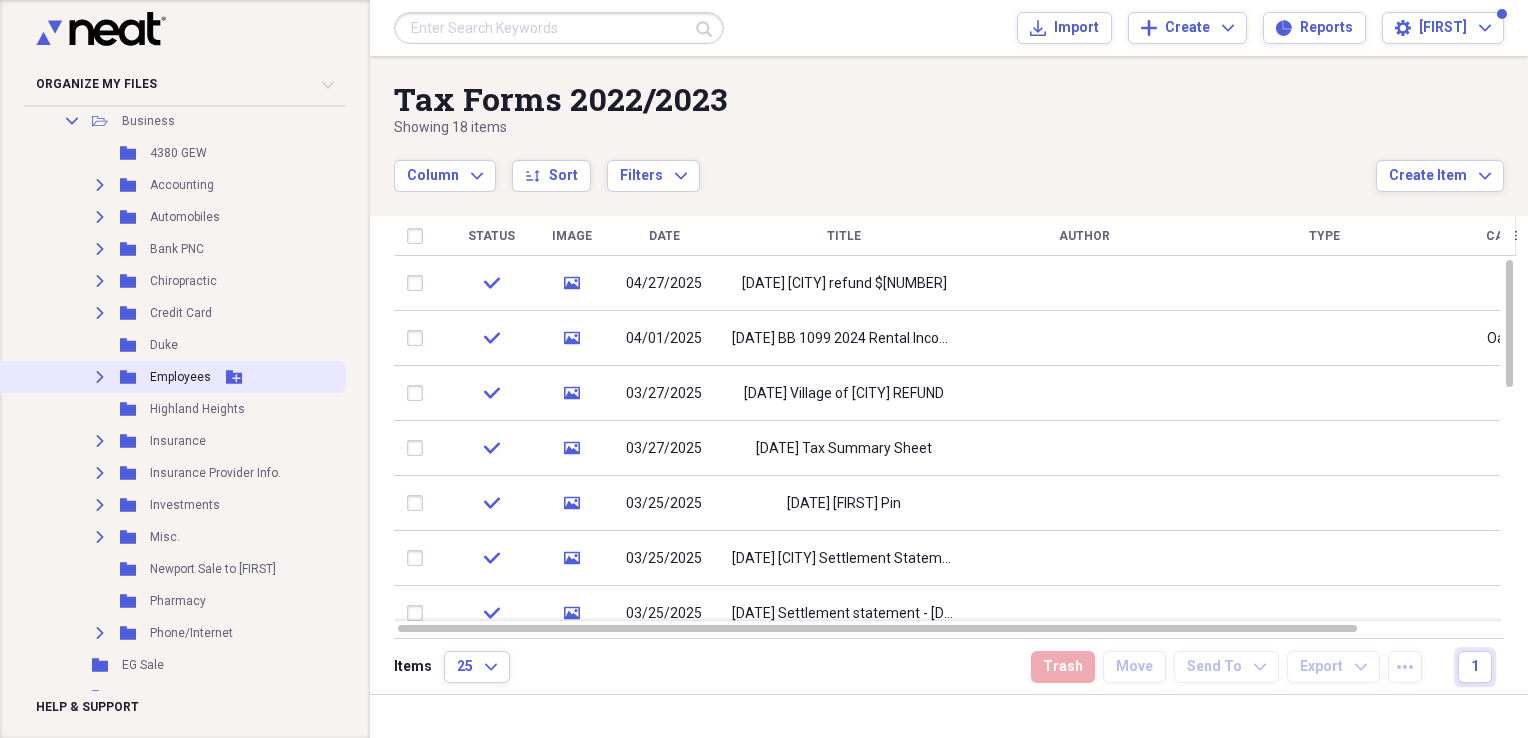 scroll, scrollTop: 100, scrollLeft: 0, axis: vertical 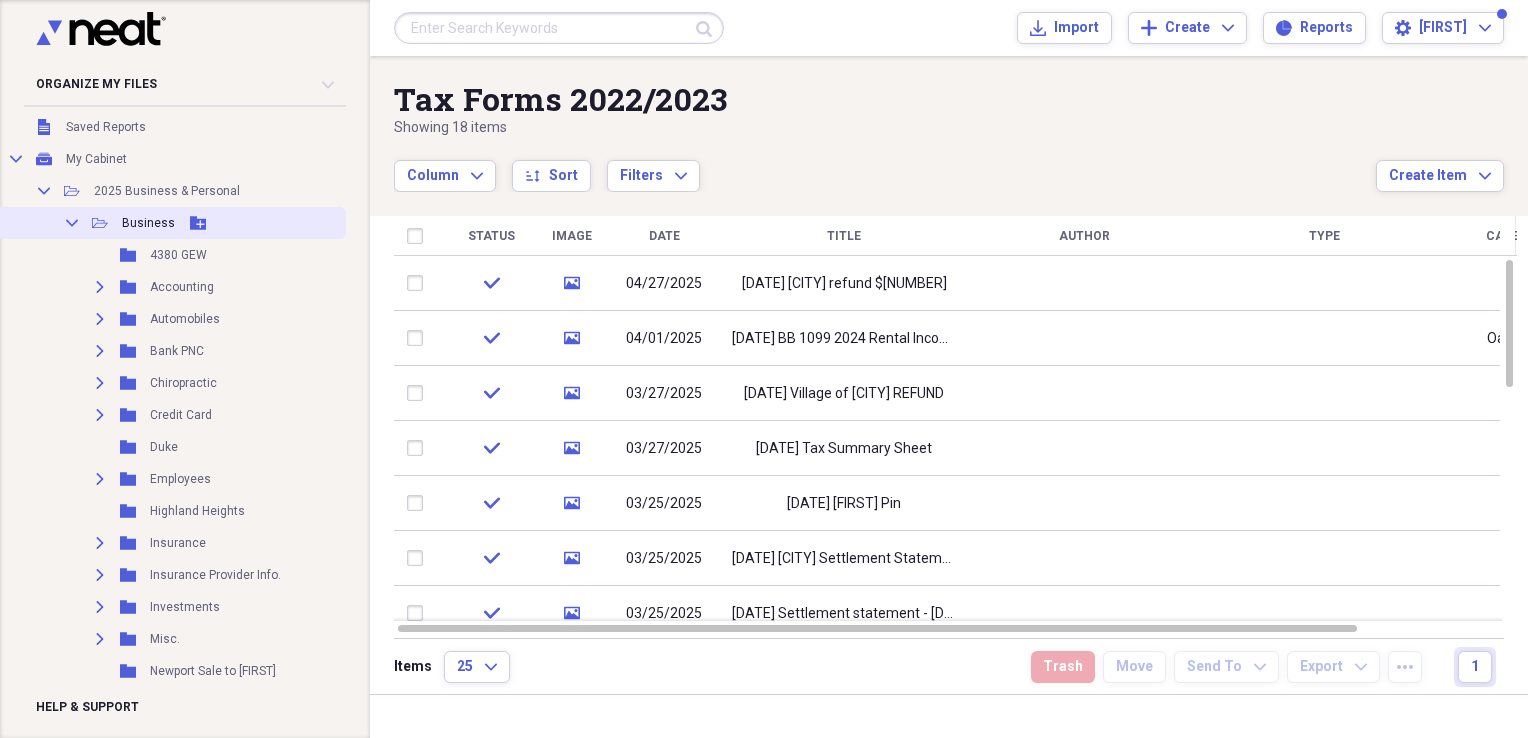 click on "Collapse" 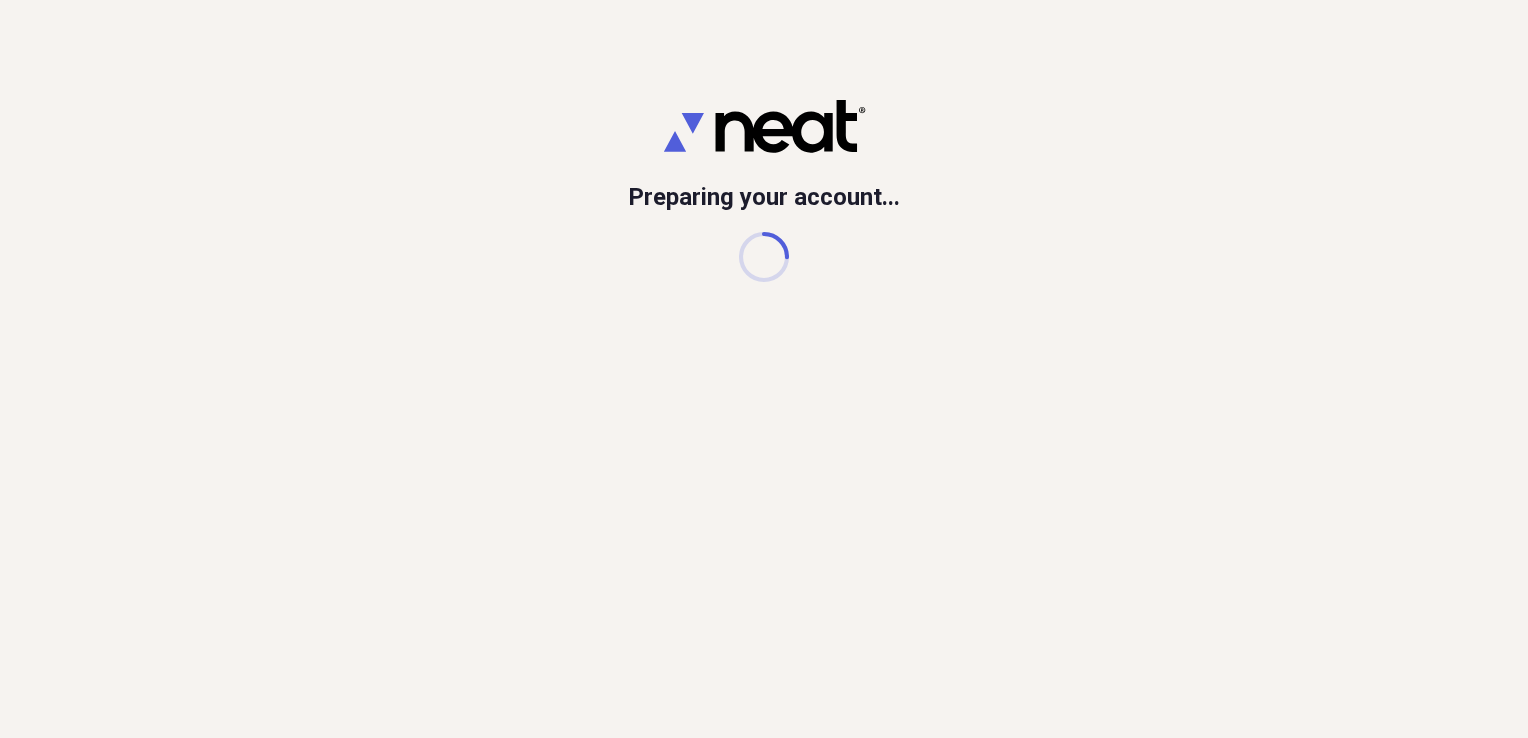 scroll, scrollTop: 0, scrollLeft: 0, axis: both 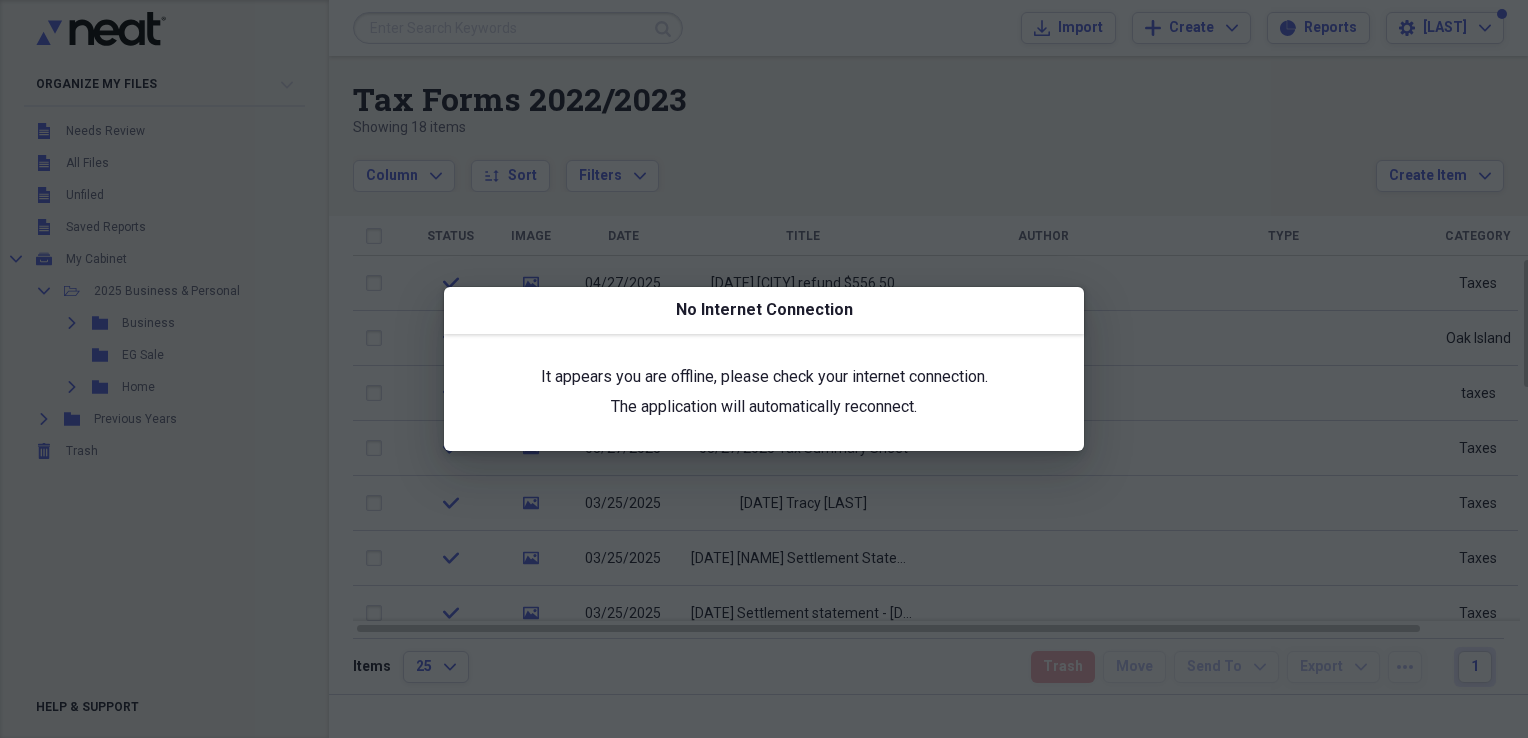 click at bounding box center (764, 369) 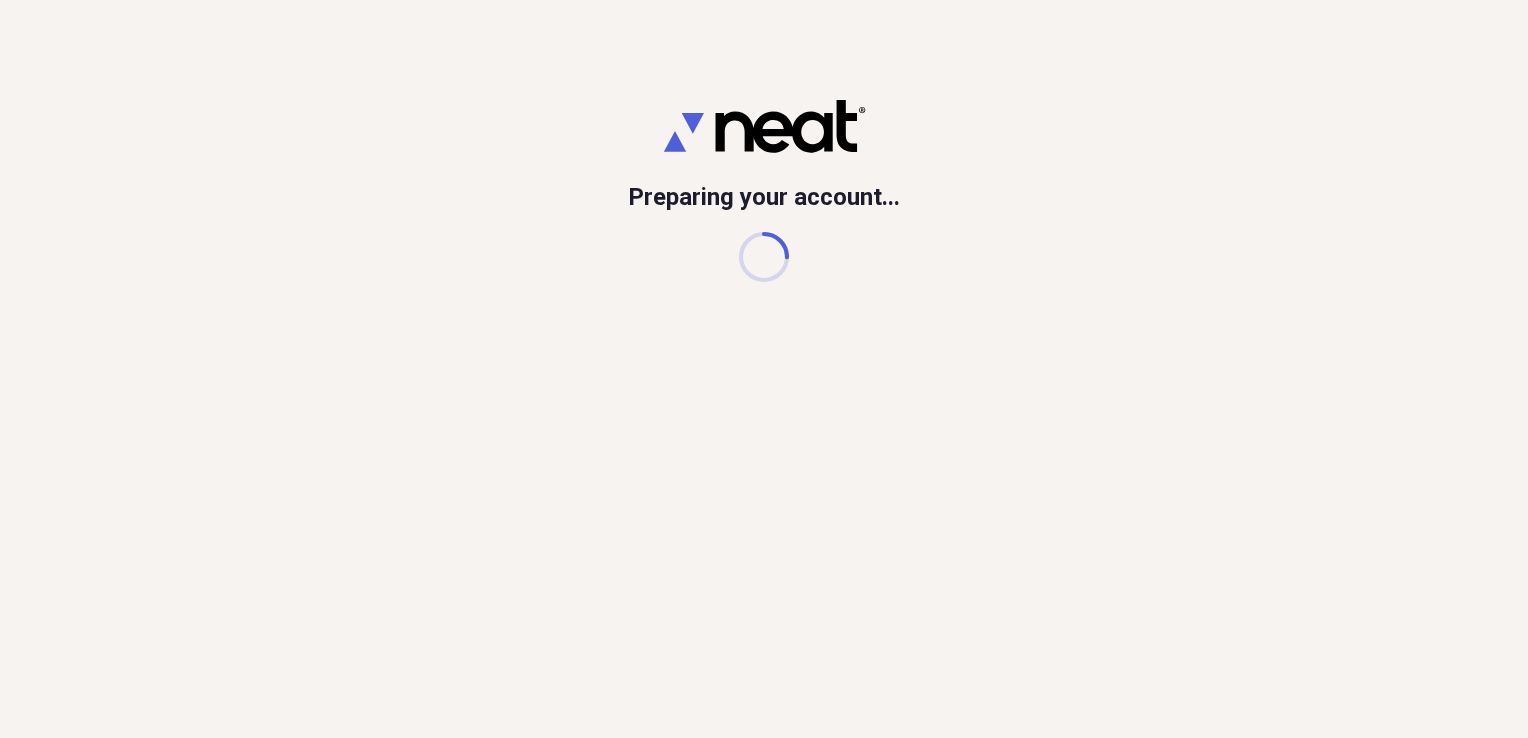 scroll, scrollTop: 0, scrollLeft: 0, axis: both 